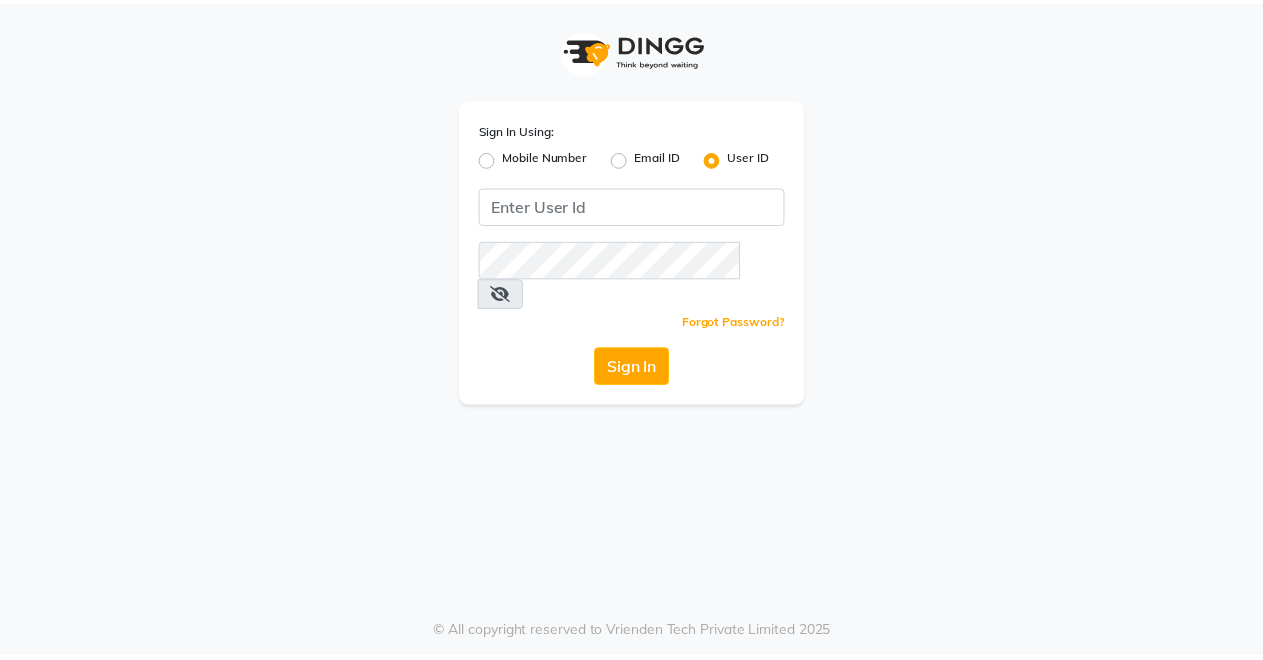 scroll, scrollTop: 0, scrollLeft: 0, axis: both 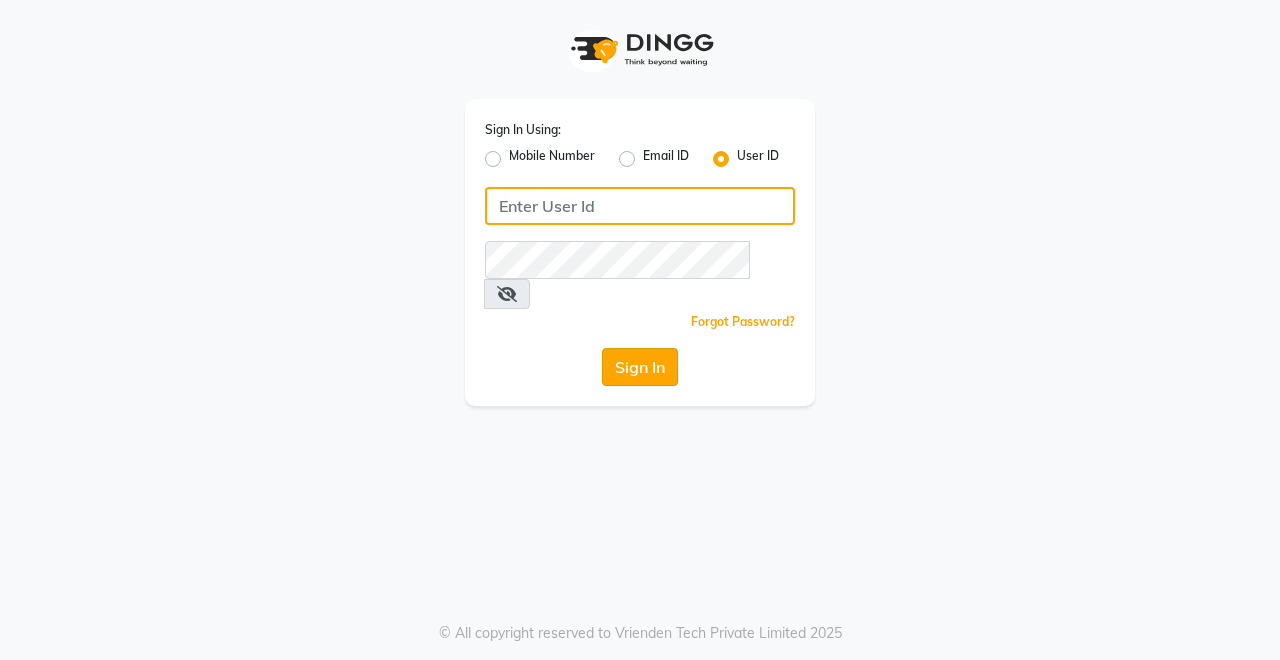 type on "Rimshamakeover123" 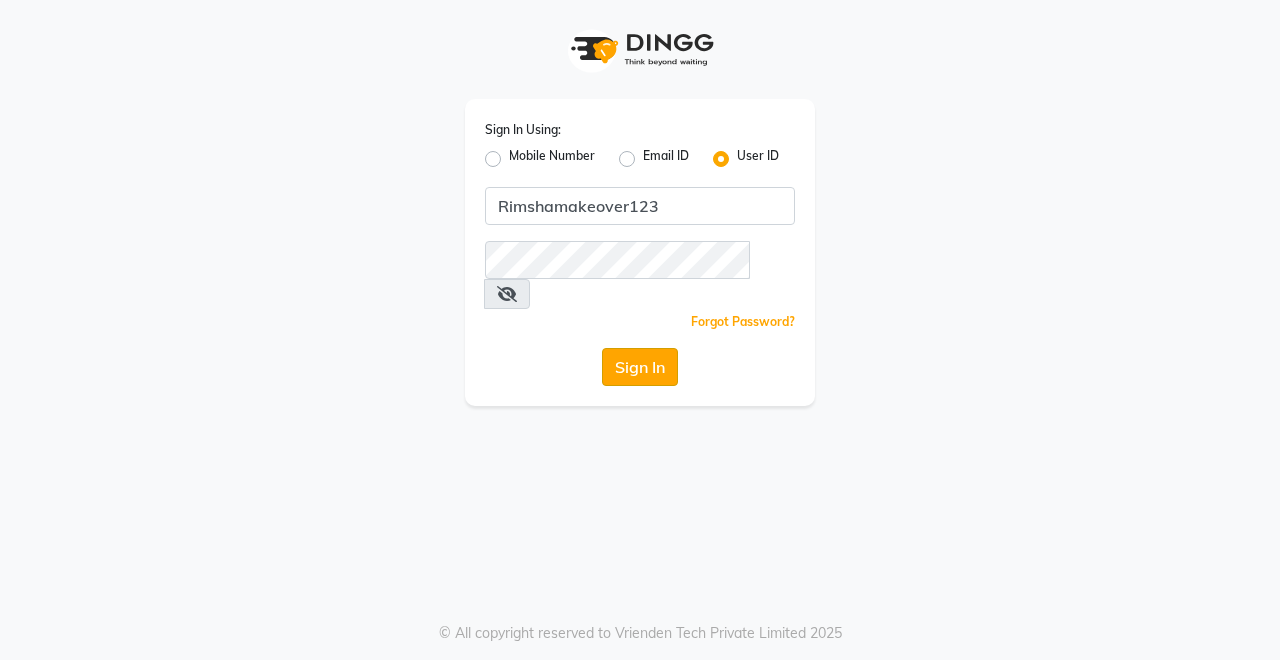 click on "Sign In" 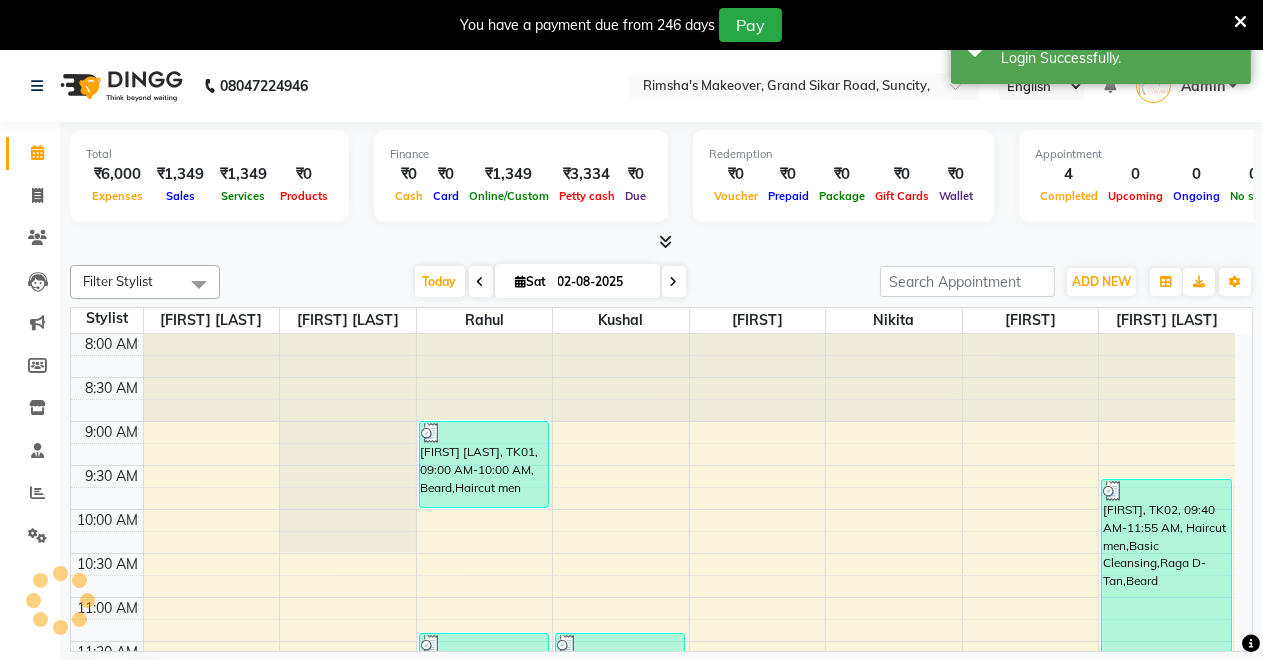 scroll, scrollTop: 0, scrollLeft: 0, axis: both 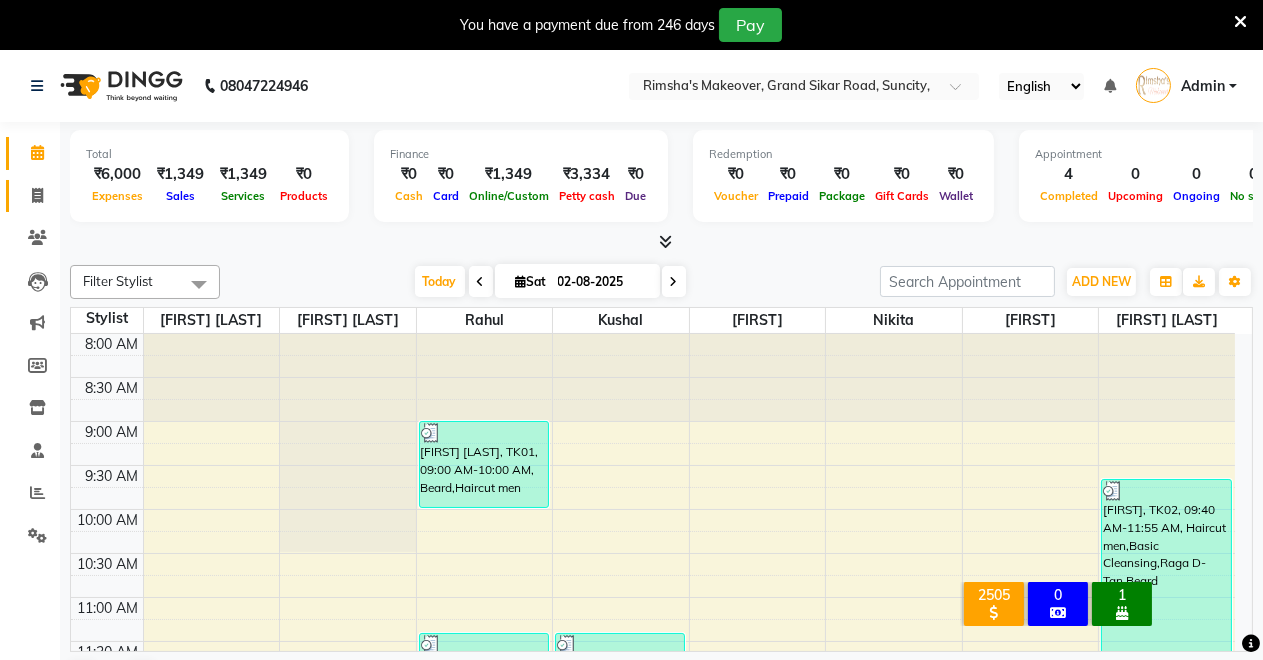 click 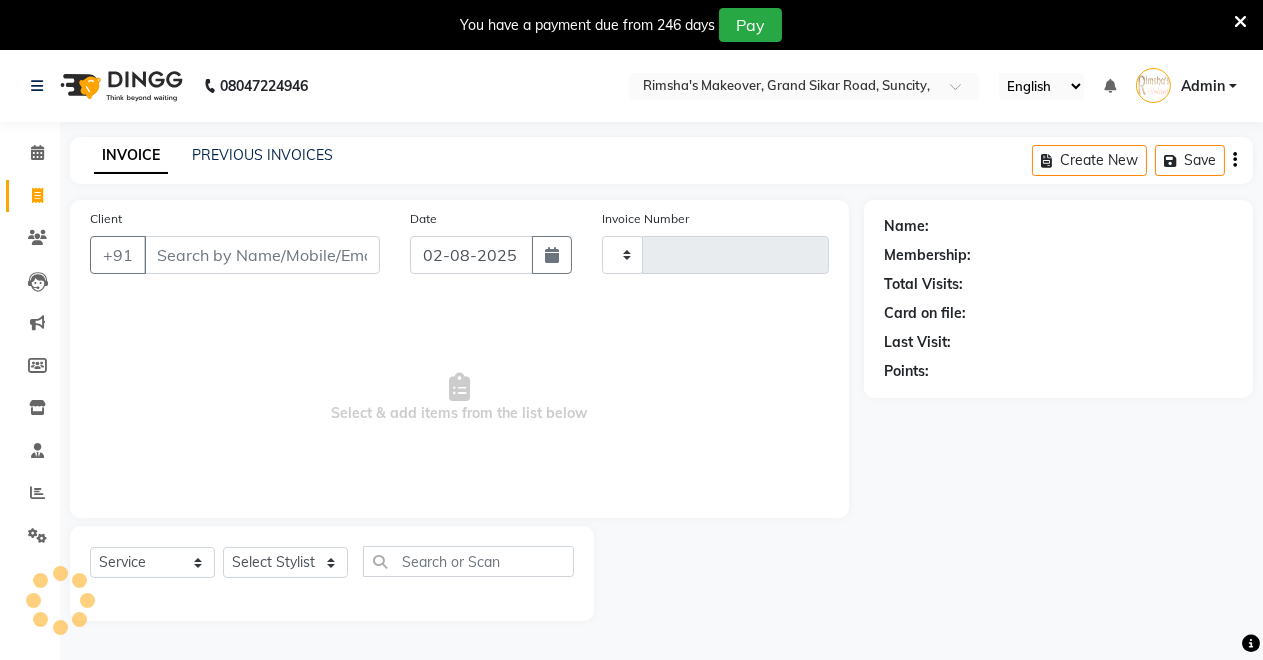 click on "Client" at bounding box center [262, 255] 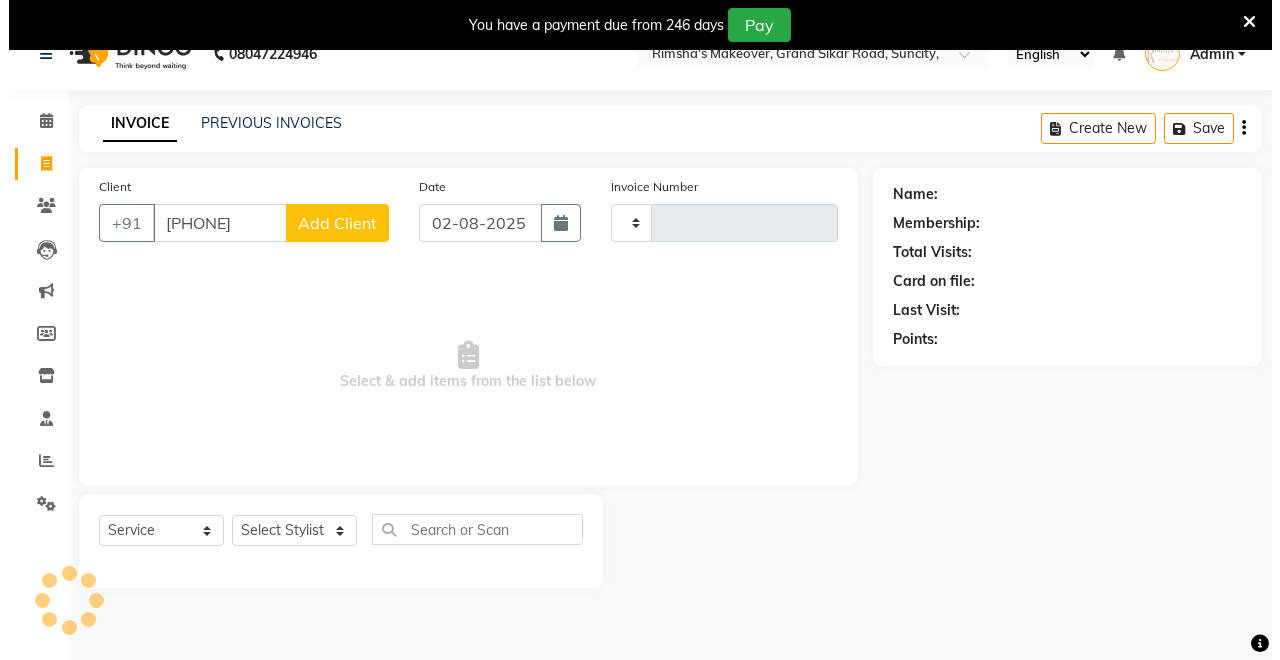 scroll, scrollTop: 49, scrollLeft: 0, axis: vertical 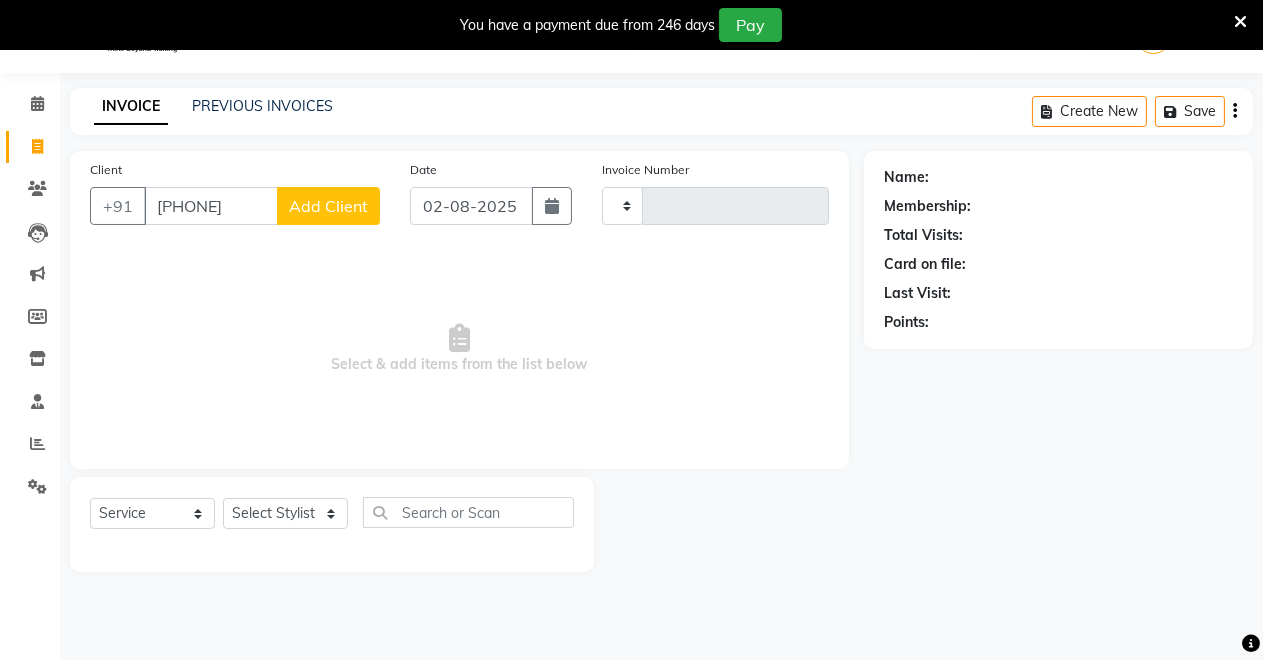 type on "[PHONE]" 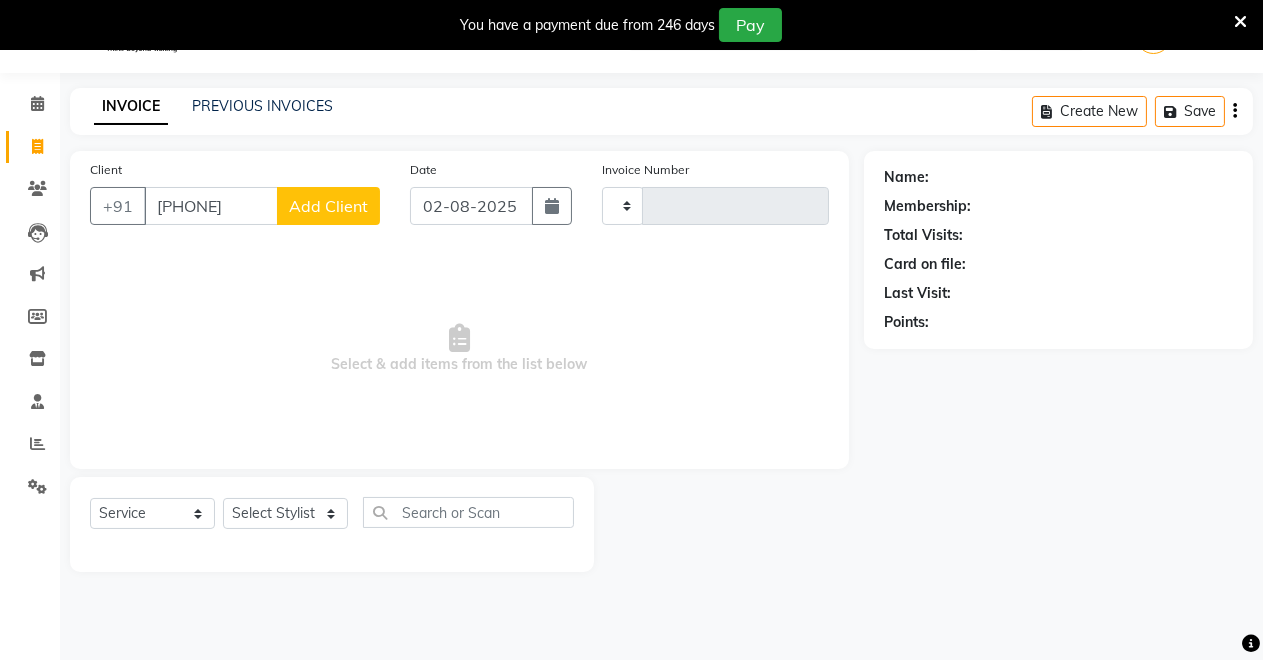 click on "Add Client" 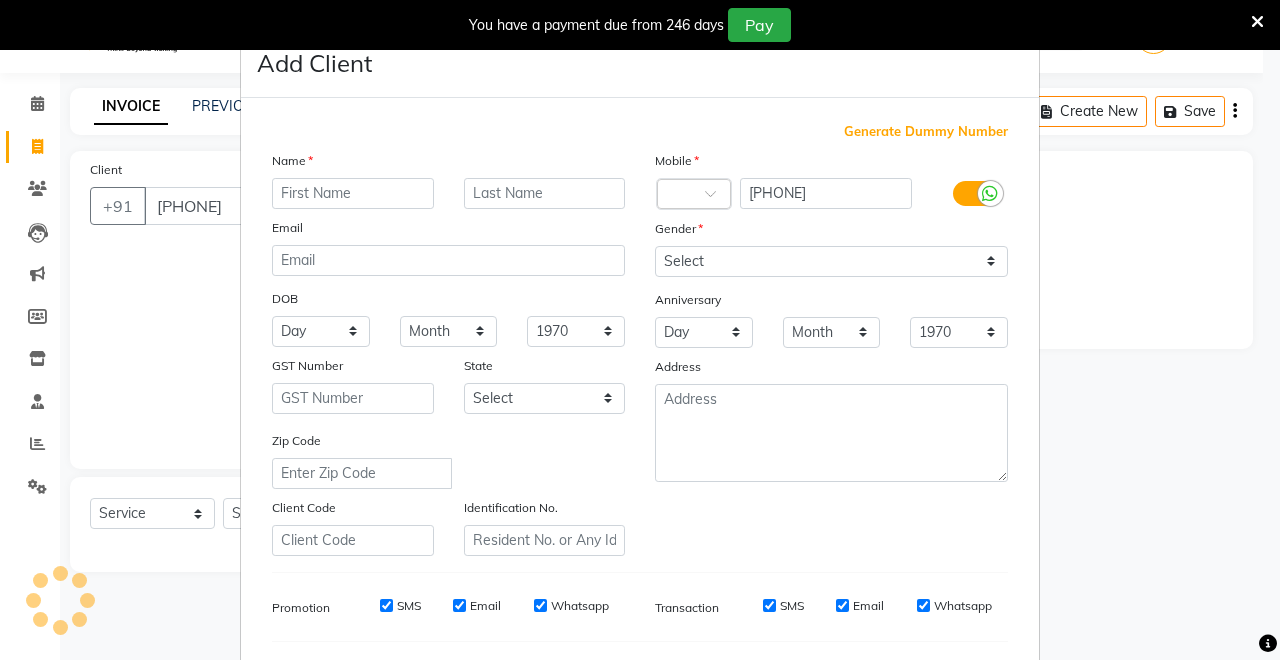 click at bounding box center (353, 193) 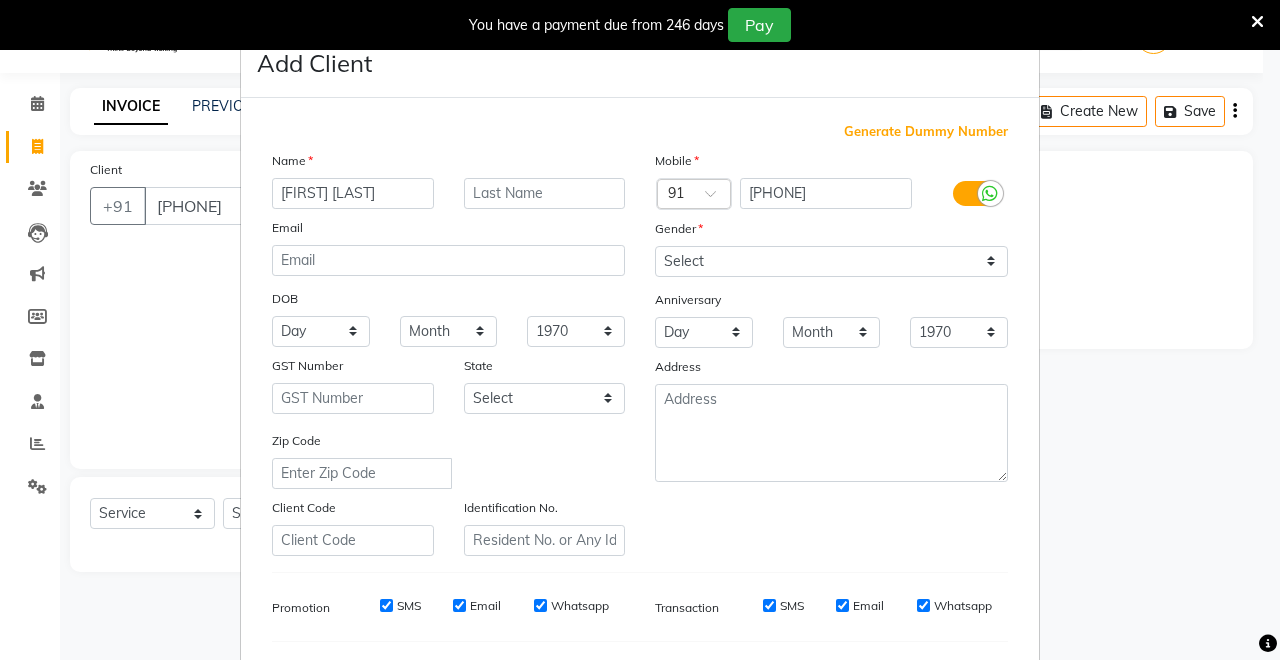 type on "[FIRST] [LAST]" 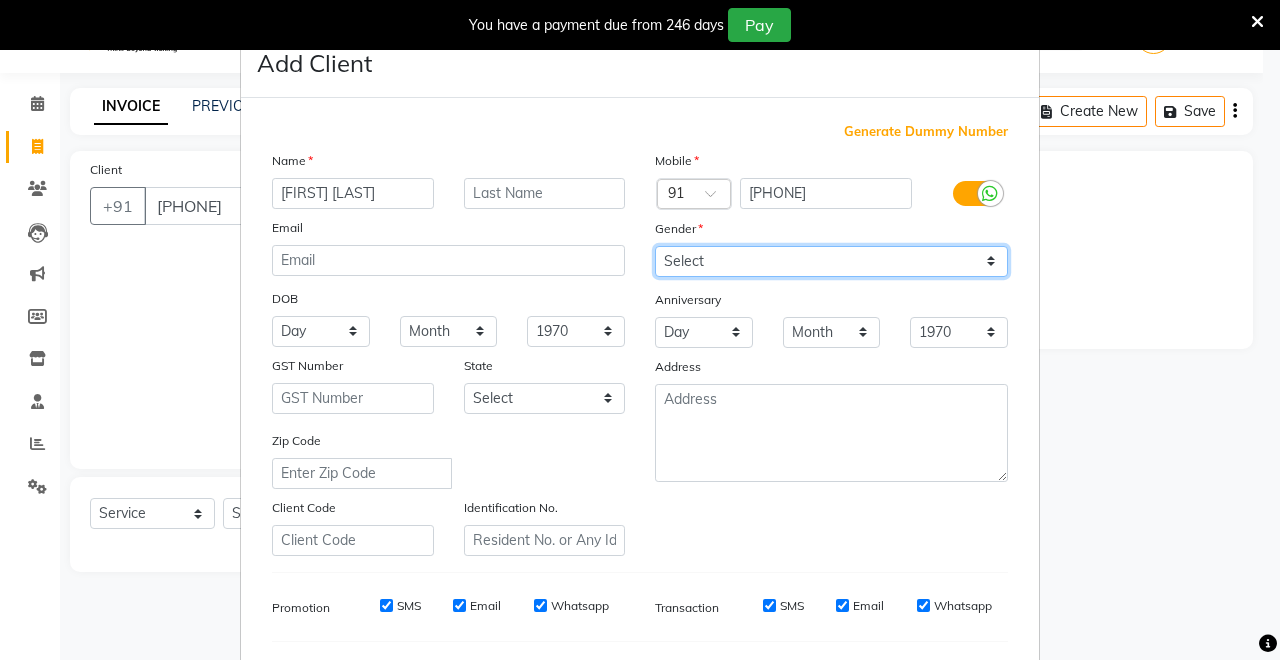 click on "Select Male Female Other Prefer Not To Say" at bounding box center (831, 261) 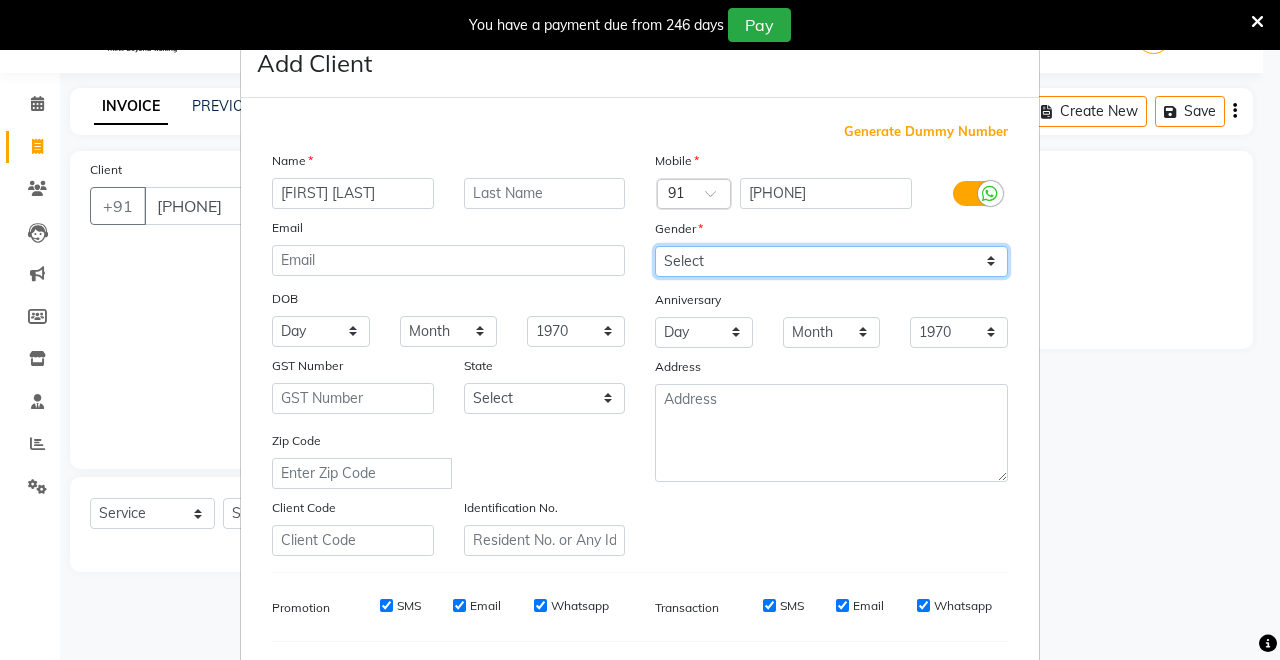 select on "male" 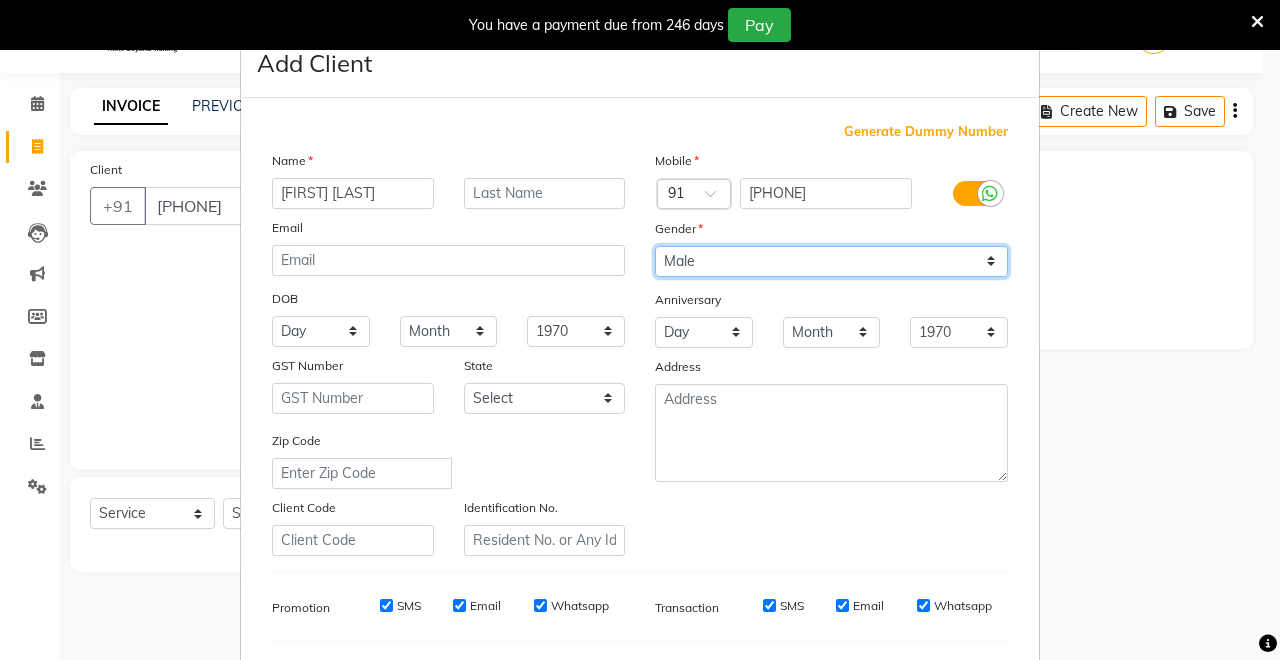 click on "Select Male Female Other Prefer Not To Say" at bounding box center [831, 261] 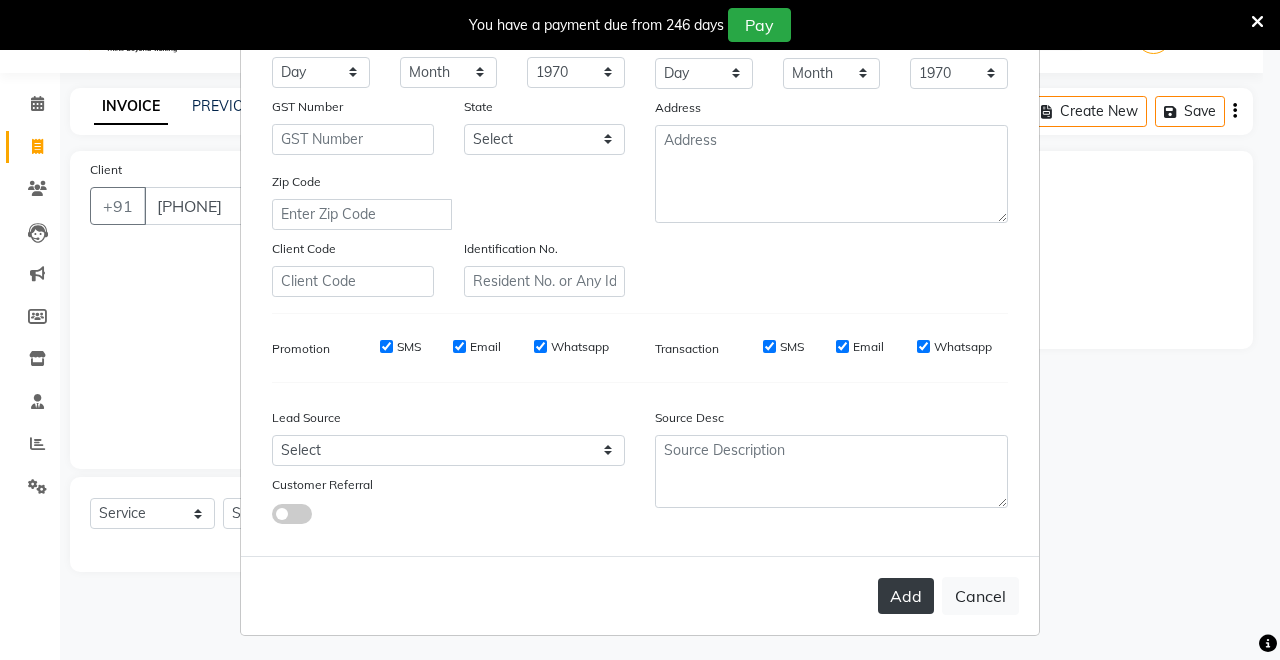 click on "Add" at bounding box center [906, 596] 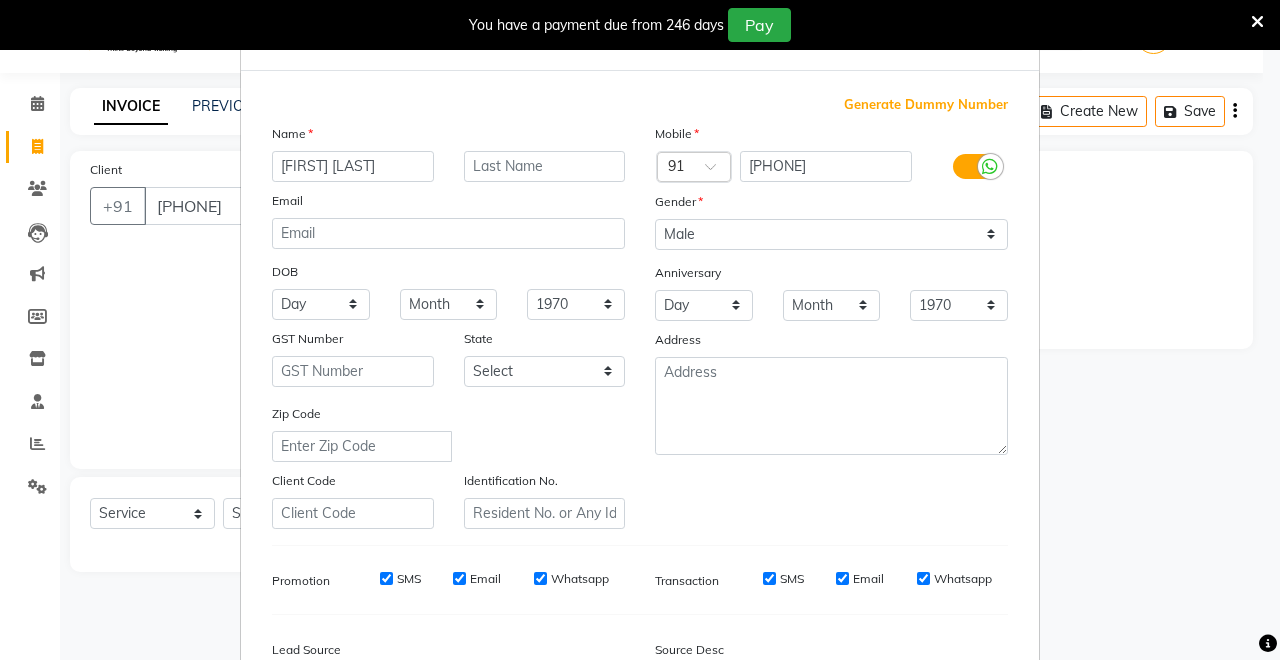 scroll, scrollTop: 0, scrollLeft: 0, axis: both 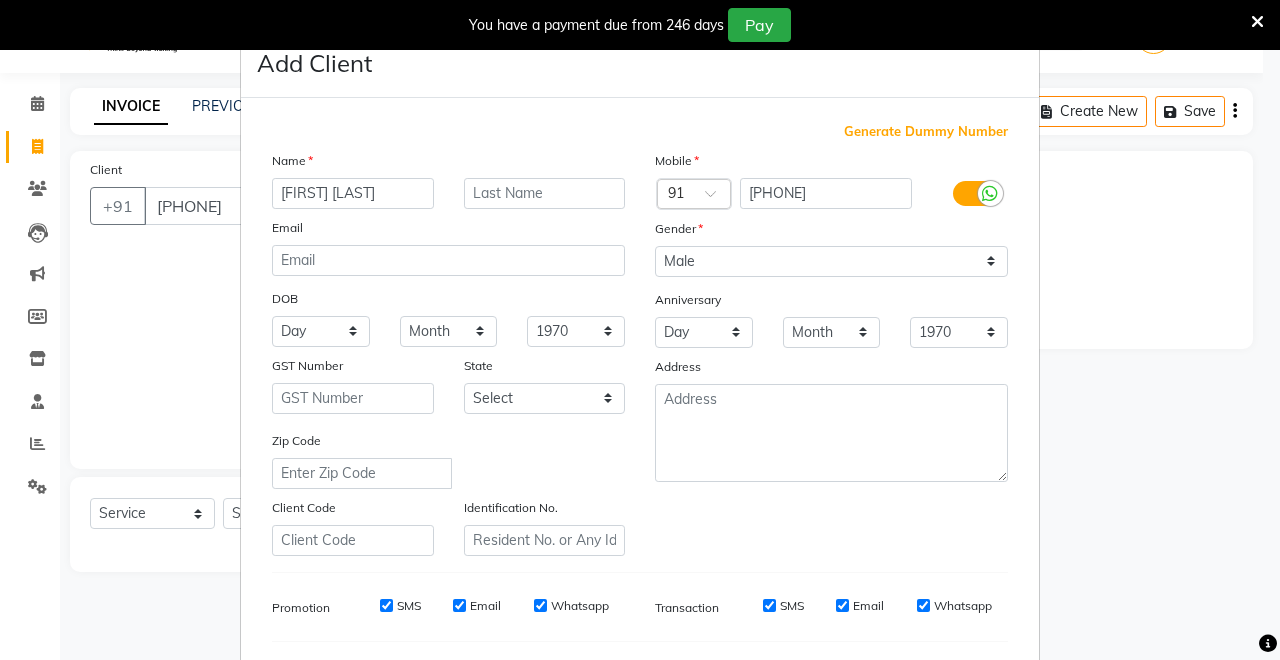 click on "Add Client Generate Dummy Number Name [FIRST] [LAST] Email DOB Day 01 02 03 04 05 06 07 08 09 10 11 12 13 14 15 16 17 18 19 20 21 22 23 24 25 26 27 28 29 30 31 Month January February March April May June July August September October November December 1940 1941 1942 1943 1944 1945 1946 1947 1948 1949 1950 1951 1952 1953 1954 1955 1956 1957 1958 1959 1960 1961 1962 1963 1964 1965 1966 1967 1968 1969 1970 1971 1972 1973 1974 1975 1976 1977 1978 1979 1980 1981 1982 1983 1984 1985 1986 1987 1988 1989 1990 1991 1992 1993 1994 1995 1996 1997 1998 1999 2000 2001 2002 2003 2004 2005 2006 2007 2008 2009 2010 2011 2012 2013 2014 2015 2016 2017 2018 2019 2020 2021 2022 2023 2024 GST Number State Select Andaman and Nicobar Islands Andhra Pradesh Arunachal Pradesh Assam Bihar Chandigarh Chhattisgarh Dadra and Nagar Haveli Daman and Diu Delhi Goa Gujarat Haryana Himachal Pradesh Jammu and Kashmir Jharkhand Karnataka Kerala Lakshadweep Madhya Pradesh Maharashtra Manipur Meghalaya Mizoram Nagaland Odisha Pondicherry Punjab × 91" at bounding box center (640, 330) 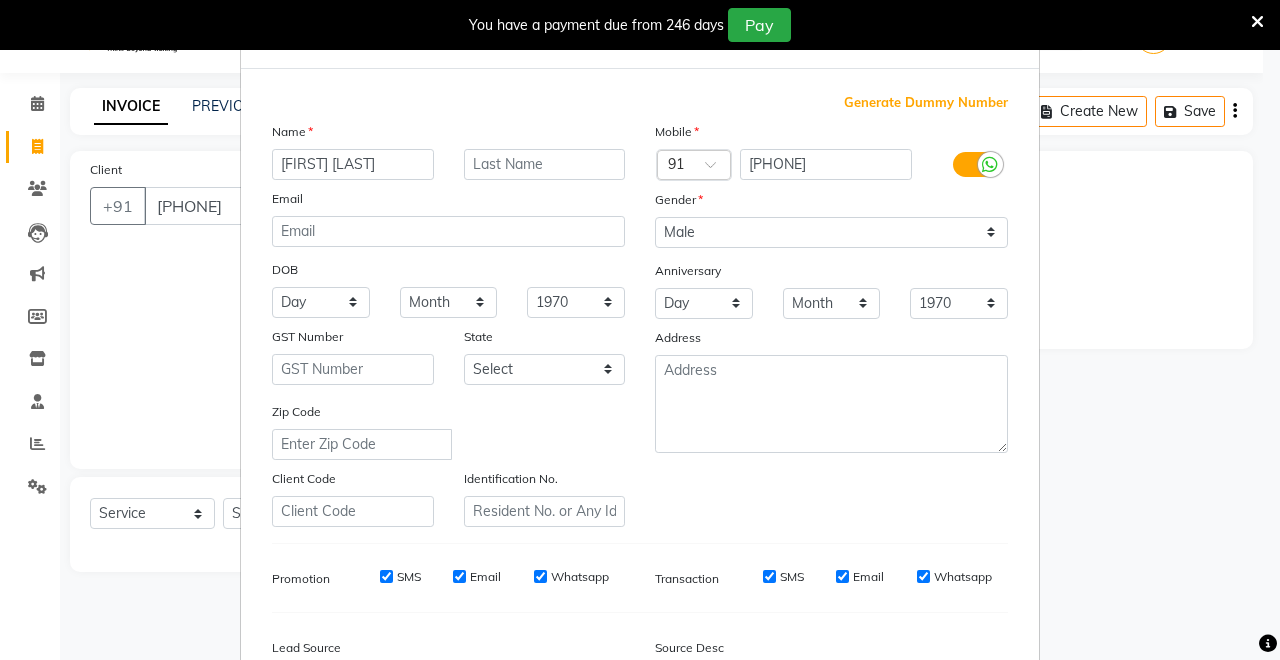 scroll, scrollTop: 0, scrollLeft: 0, axis: both 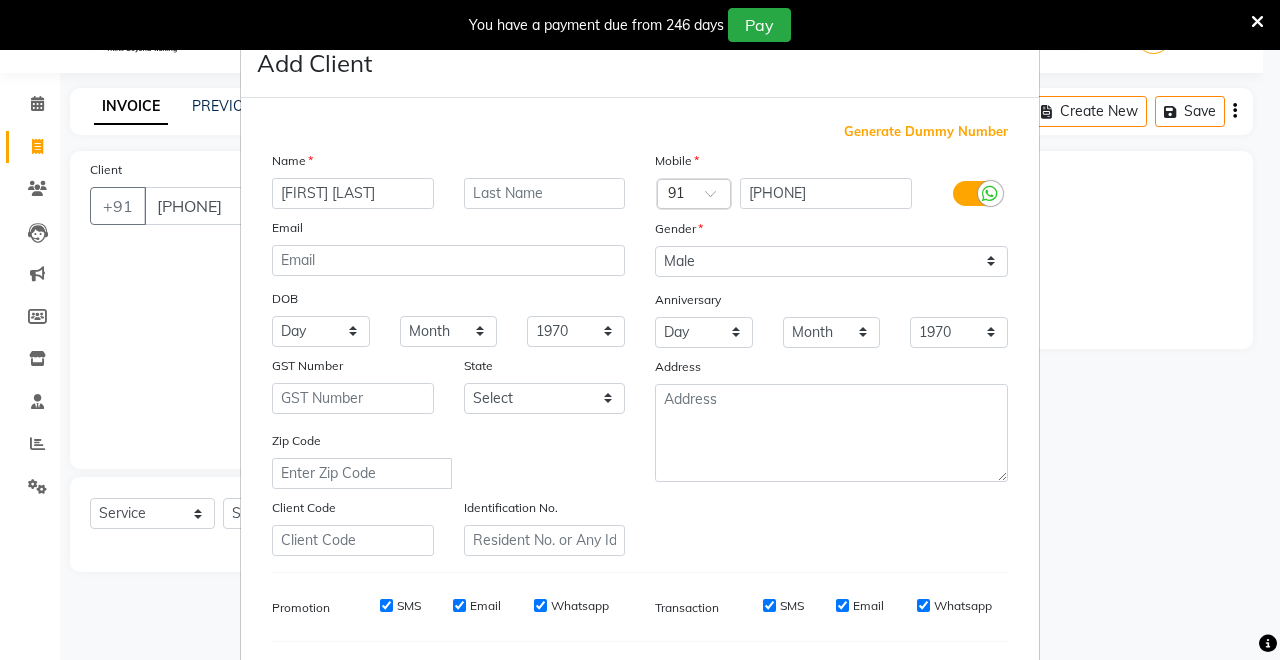 click on "Add Client Generate Dummy Number Name [FIRST] [LAST] Email DOB Day 01 02 03 04 05 06 07 08 09 10 11 12 13 14 15 16 17 18 19 20 21 22 23 24 25 26 27 28 29 30 31 Month January February March April May June July August September October November December 1940 1941 1942 1943 1944 1945 1946 1947 1948 1949 1950 1951 1952 1953 1954 1955 1956 1957 1958 1959 1960 1961 1962 1963 1964 1965 1966 1967 1968 1969 1970 1971 1972 1973 1974 1975 1976 1977 1978 1979 1980 1981 1982 1983 1984 1985 1986 1987 1988 1989 1990 1991 1992 1993 1994 1995 1996 1997 1998 1999 2000 2001 2002 2003 2004 2005 2006 2007 2008 2009 2010 2011 2012 2013 2014 2015 2016 2017 2018 2019 2020 2021 2022 2023 2024 GST Number State Select Andaman and Nicobar Islands Andhra Pradesh Arunachal Pradesh Assam Bihar Chandigarh Chhattisgarh Dadra and Nagar Haveli Daman and Diu Delhi Goa Gujarat Haryana Himachal Pradesh Jammu and Kashmir Jharkhand Karnataka Kerala Lakshadweep Madhya Pradesh Maharashtra Manipur Meghalaya Mizoram Nagaland Odisha Pondicherry Punjab × 91" at bounding box center [640, 330] 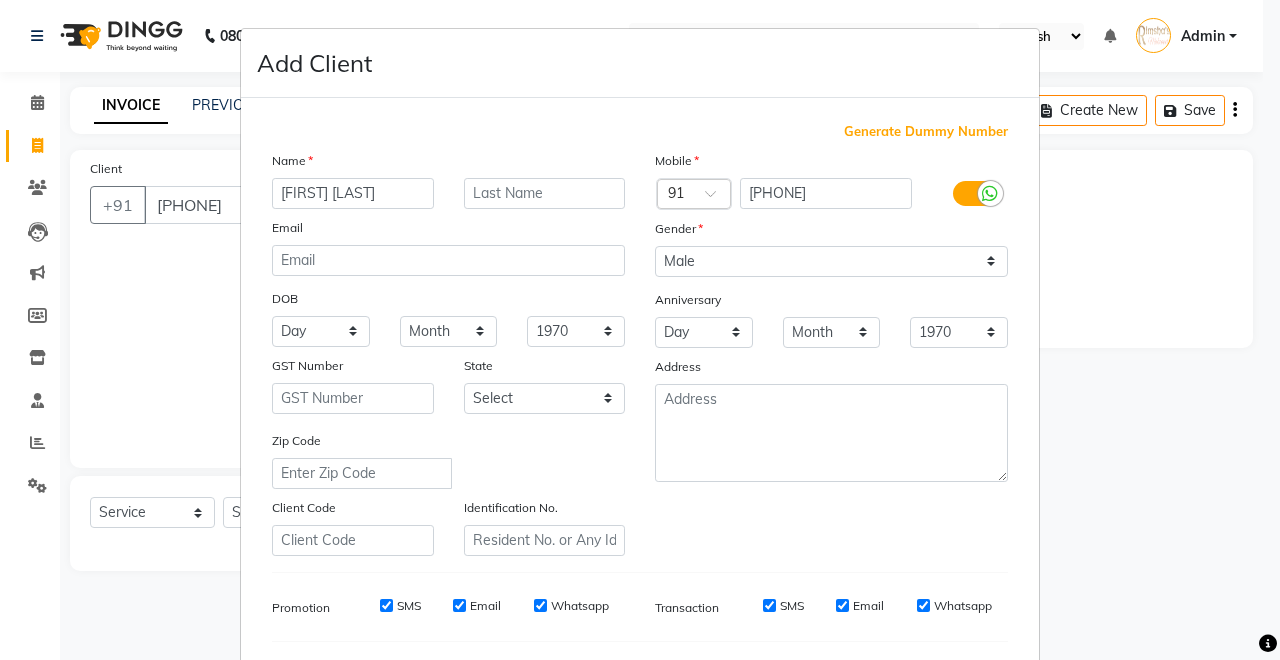 click on "Add Client Generate Dummy Number Name [FIRST] [LAST] Email DOB Day 01 02 03 04 05 06 07 08 09 10 11 12 13 14 15 16 17 18 19 20 21 22 23 24 25 26 27 28 29 30 31 Month January February March April May June July August September October November December 1940 1941 1942 1943 1944 1945 1946 1947 1948 1949 1950 1951 1952 1953 1954 1955 1956 1957 1958 1959 1960 1961 1962 1963 1964 1965 1966 1967 1968 1969 1970 1971 1972 1973 1974 1975 1976 1977 1978 1979 1980 1981 1982 1983 1984 1985 1986 1987 1988 1989 1990 1991 1992 1993 1994 1995 1996 1997 1998 1999 2000 2001 2002 2003 2004 2005 2006 2007 2008 2009 2010 2011 2012 2013 2014 2015 2016 2017 2018 2019 2020 2021 2022 2023 2024 GST Number State Select Andaman and Nicobar Islands Andhra Pradesh Arunachal Pradesh Assam Bihar Chandigarh Chhattisgarh Dadra and Nagar Haveli Daman and Diu Delhi Goa Gujarat Haryana Himachal Pradesh Jammu and Kashmir Jharkhand Karnataka Kerala Lakshadweep Madhya Pradesh Maharashtra Manipur Meghalaya Mizoram Nagaland Odisha Pondicherry Punjab × 91" at bounding box center (640, 330) 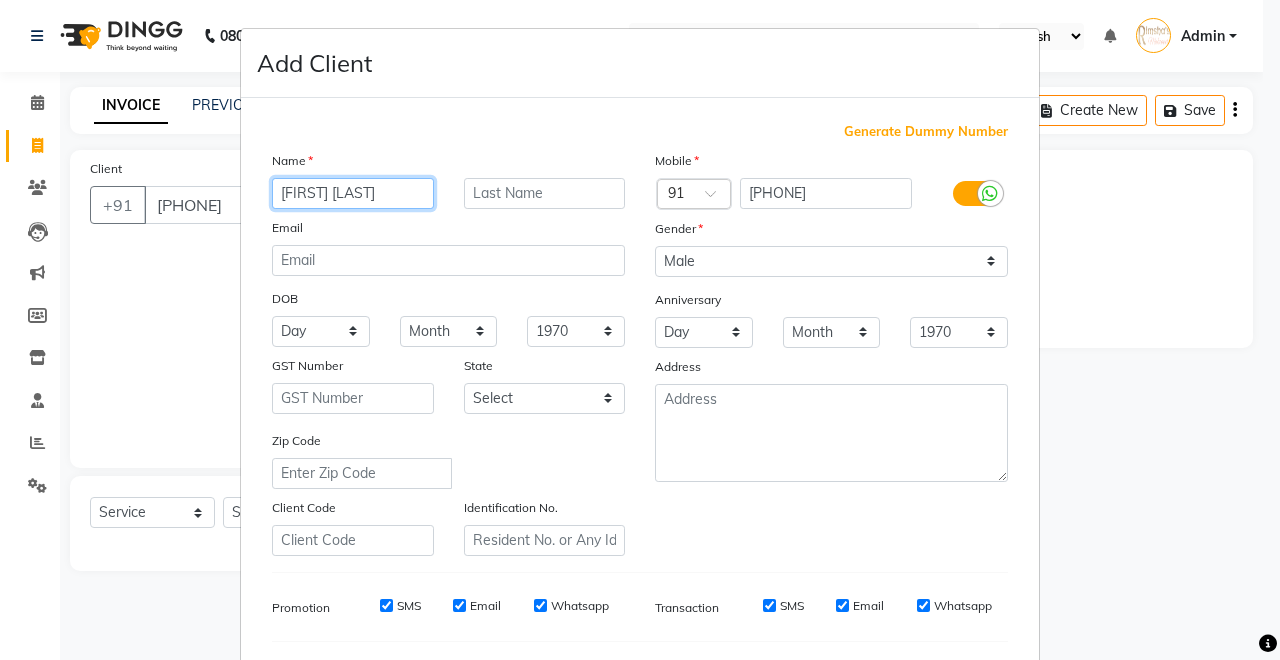 click on "[FIRST] [LAST]" at bounding box center [353, 193] 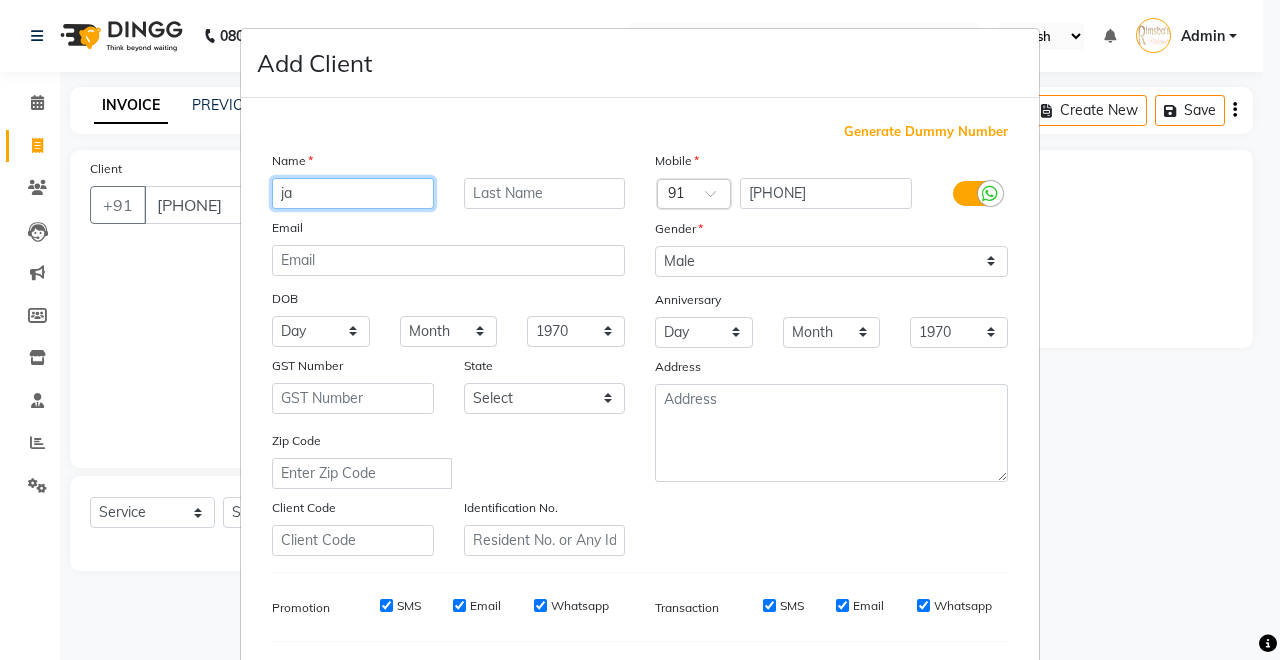 type on "j" 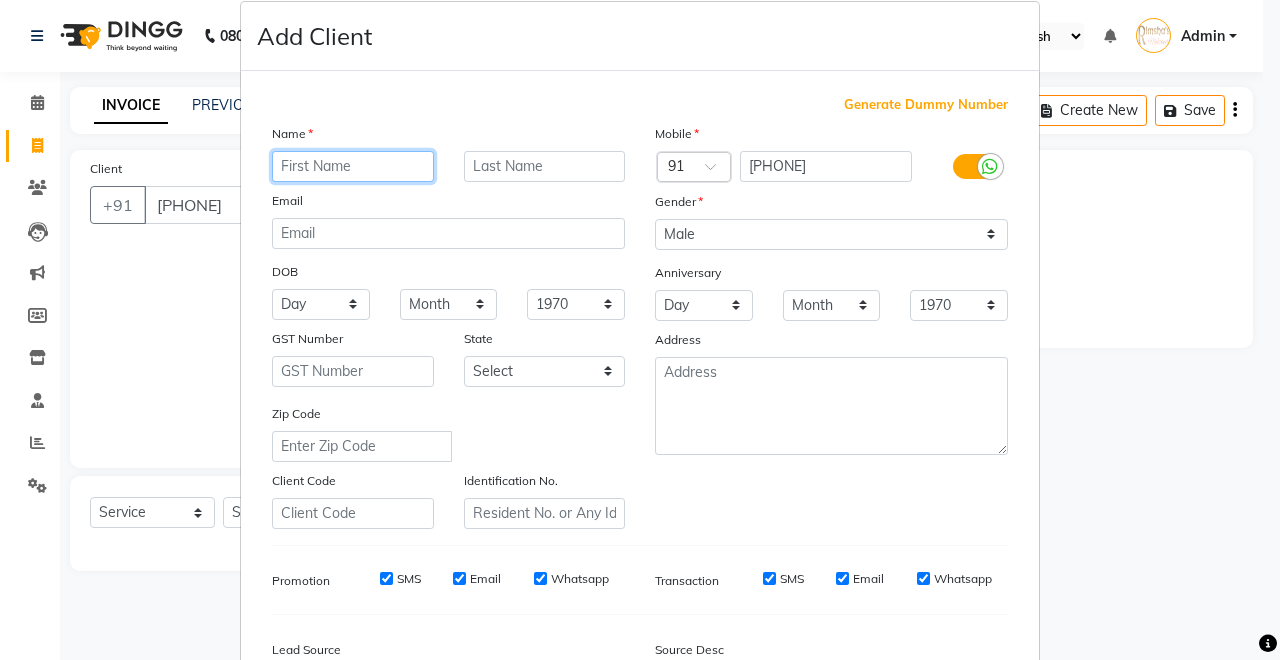 scroll, scrollTop: 0, scrollLeft: 0, axis: both 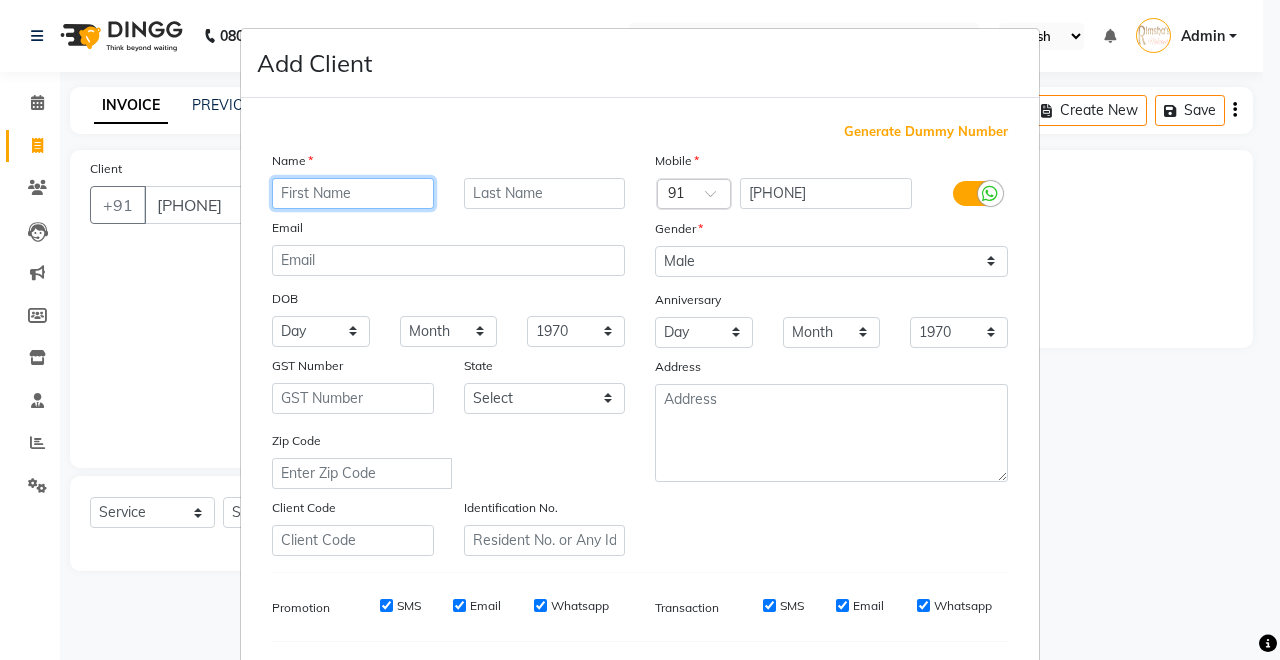 type 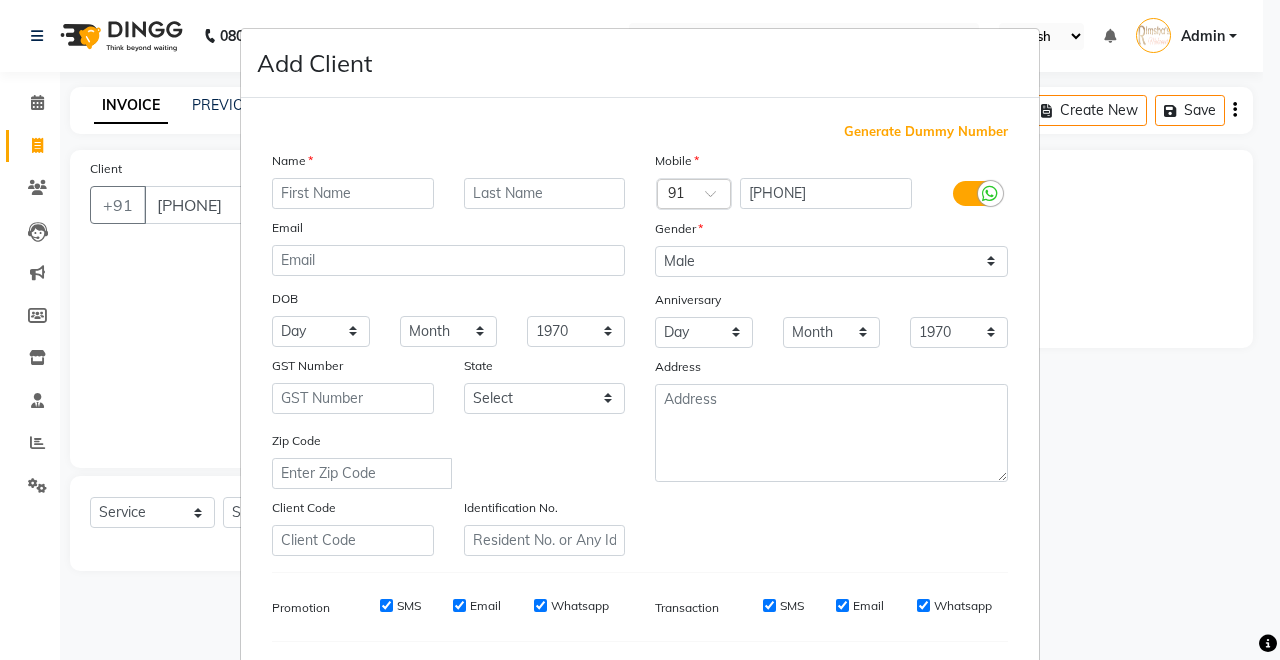 click on "Add Client" at bounding box center [640, 63] 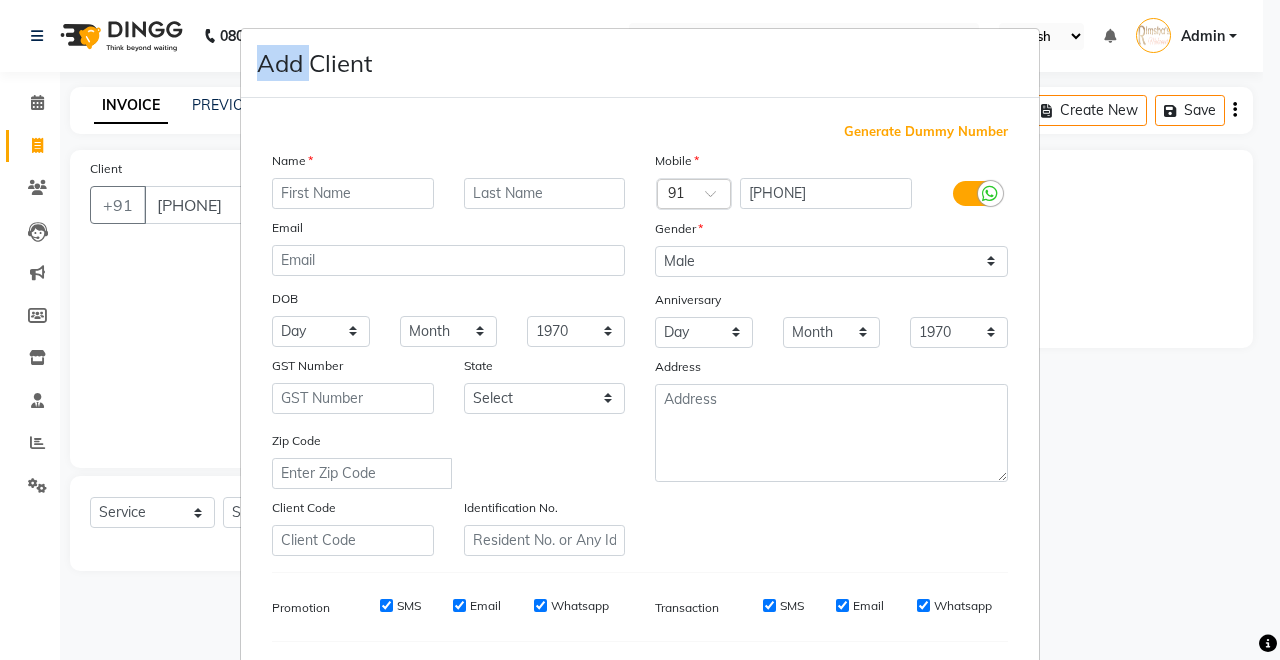 click on "Add Client Generate Dummy Number Name Email DOB Day 01 02 03 04 05 06 07 08 09 10 11 12 13 14 15 16 17 18 19 20 21 22 23 24 25 26 27 28 29 30 31 Month January February March April May June July August September October November December 1940 1941 1942 1943 1944 1945 1946 1947 1948 1949 1950 1951 1952 1953 1954 1955 1956 1957 1958 1959 1960 1961 1962 1963 1964 1965 1966 1967 1968 1969 1970 1971 1972 1973 1974 1975 1976 1977 1978 1979 1980 1981 1982 1983 1984 1985 1986 1987 1988 1989 1990 1991 1992 1993 1994 1995 1996 1997 1998 1999 2000 2001 2002 2003 2004 2005 2006 2007 2008 2009 2010 2011 2012 2013 2014 2015 2016 2017 2018 2019 2020 2021 2022 2023 2024 GST Number State Select Andaman and Nicobar Islands Andhra Pradesh Arunachal Pradesh Assam Bihar Chandigarh Chhattisgarh Dadra and Nagar Haveli Daman and Diu Delhi Goa Gujarat Haryana Himachal Pradesh Jammu and Kashmir Jharkhand Karnataka Kerala Lakshadweep Madhya Pradesh Maharashtra Manipur Meghalaya Mizoram Nagaland Odisha Pondicherry Punjab Rajasthan Sikkim" at bounding box center (640, 330) 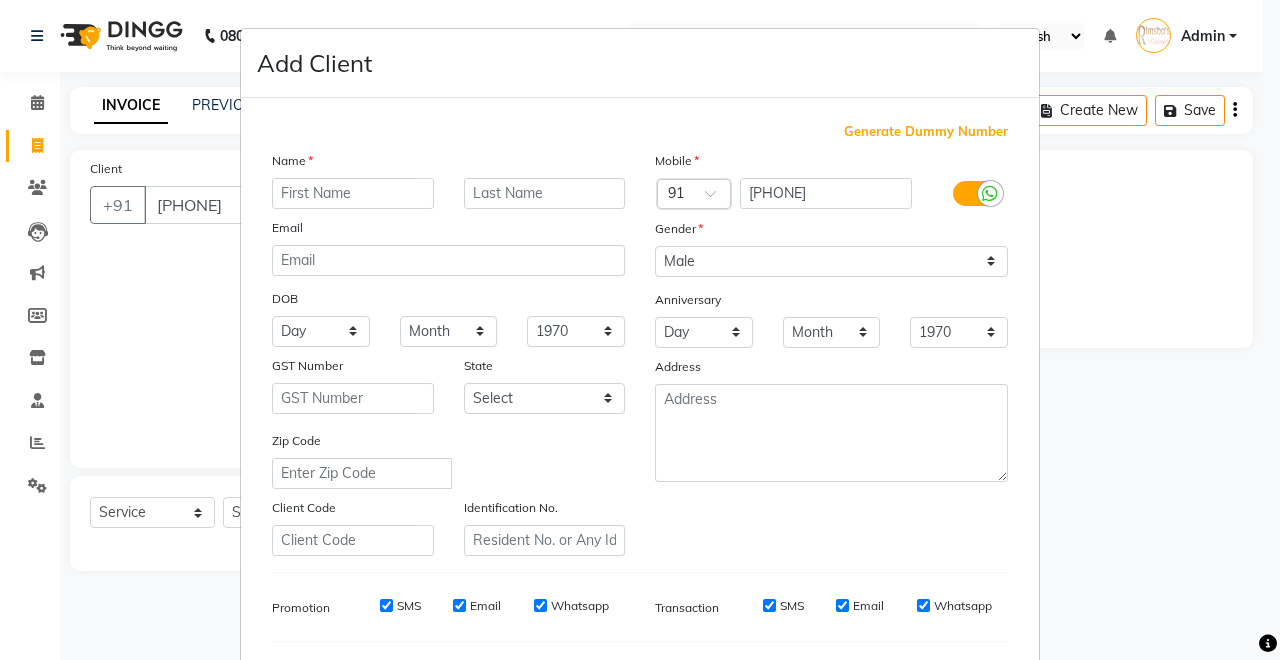 click on "Add Client Generate Dummy Number Name Email DOB Day 01 02 03 04 05 06 07 08 09 10 11 12 13 14 15 16 17 18 19 20 21 22 23 24 25 26 27 28 29 30 31 Month January February March April May June July August September October November December 1940 1941 1942 1943 1944 1945 1946 1947 1948 1949 1950 1951 1952 1953 1954 1955 1956 1957 1958 1959 1960 1961 1962 1963 1964 1965 1966 1967 1968 1969 1970 1971 1972 1973 1974 1975 1976 1977 1978 1979 1980 1981 1982 1983 1984 1985 1986 1987 1988 1989 1990 1991 1992 1993 1994 1995 1996 1997 1998 1999 2000 2001 2002 2003 2004 2005 2006 2007 2008 2009 2010 2011 2012 2013 2014 2015 2016 2017 2018 2019 2020 2021 2022 2023 2024 GST Number State Select Andaman and Nicobar Islands Andhra Pradesh Arunachal Pradesh Assam Bihar Chandigarh Chhattisgarh Dadra and Nagar Haveli Daman and Diu Delhi Goa Gujarat Haryana Himachal Pradesh Jammu and Kashmir Jharkhand Karnataka Kerala Lakshadweep Madhya Pradesh Maharashtra Manipur Meghalaya Mizoram Nagaland Odisha Pondicherry Punjab Rajasthan Sikkim" at bounding box center [640, 330] 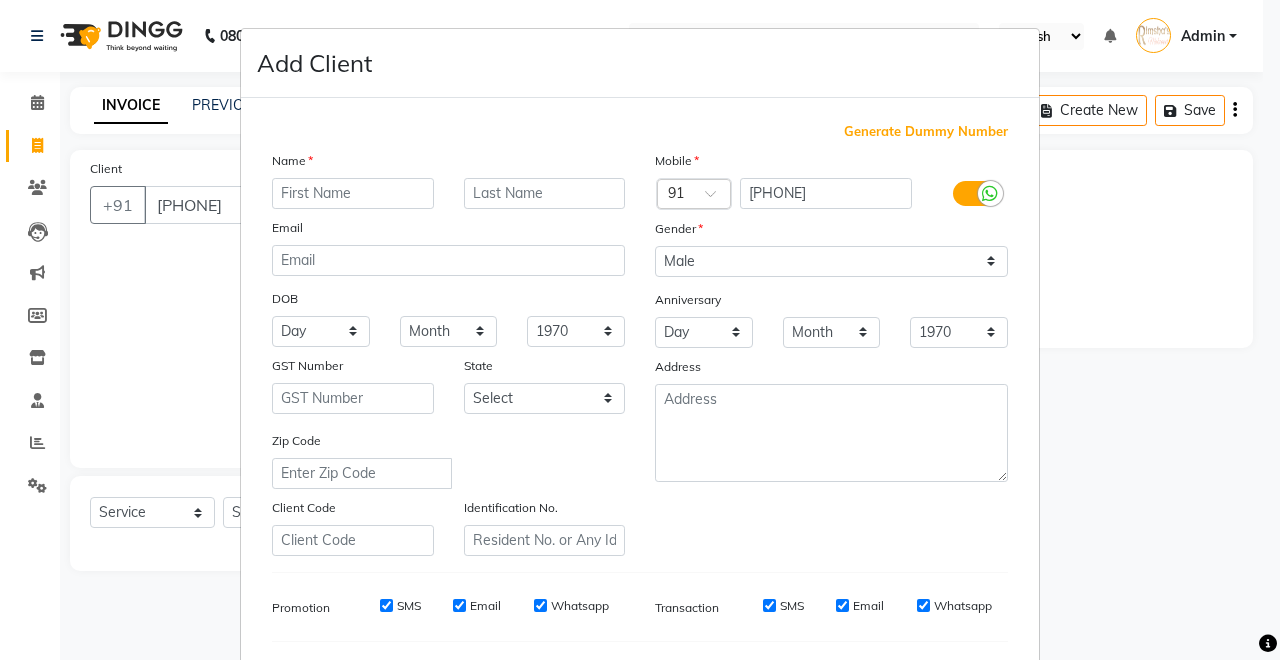 click on "Add Client Generate Dummy Number Name Email DOB Day 01 02 03 04 05 06 07 08 09 10 11 12 13 14 15 16 17 18 19 20 21 22 23 24 25 26 27 28 29 30 31 Month January February March April May June July August September October November December 1940 1941 1942 1943 1944 1945 1946 1947 1948 1949 1950 1951 1952 1953 1954 1955 1956 1957 1958 1959 1960 1961 1962 1963 1964 1965 1966 1967 1968 1969 1970 1971 1972 1973 1974 1975 1976 1977 1978 1979 1980 1981 1982 1983 1984 1985 1986 1987 1988 1989 1990 1991 1992 1993 1994 1995 1996 1997 1998 1999 2000 2001 2002 2003 2004 2005 2006 2007 2008 2009 2010 2011 2012 2013 2014 2015 2016 2017 2018 2019 2020 2021 2022 2023 2024 GST Number State Select Andaman and Nicobar Islands Andhra Pradesh Arunachal Pradesh Assam Bihar Chandigarh Chhattisgarh Dadra and Nagar Haveli Daman and Diu Delhi Goa Gujarat Haryana Himachal Pradesh Jammu and Kashmir Jharkhand Karnataka Kerala Lakshadweep Madhya Pradesh Maharashtra Manipur Meghalaya Mizoram Nagaland Odisha Pondicherry Punjab Rajasthan Sikkim" at bounding box center [640, 330] 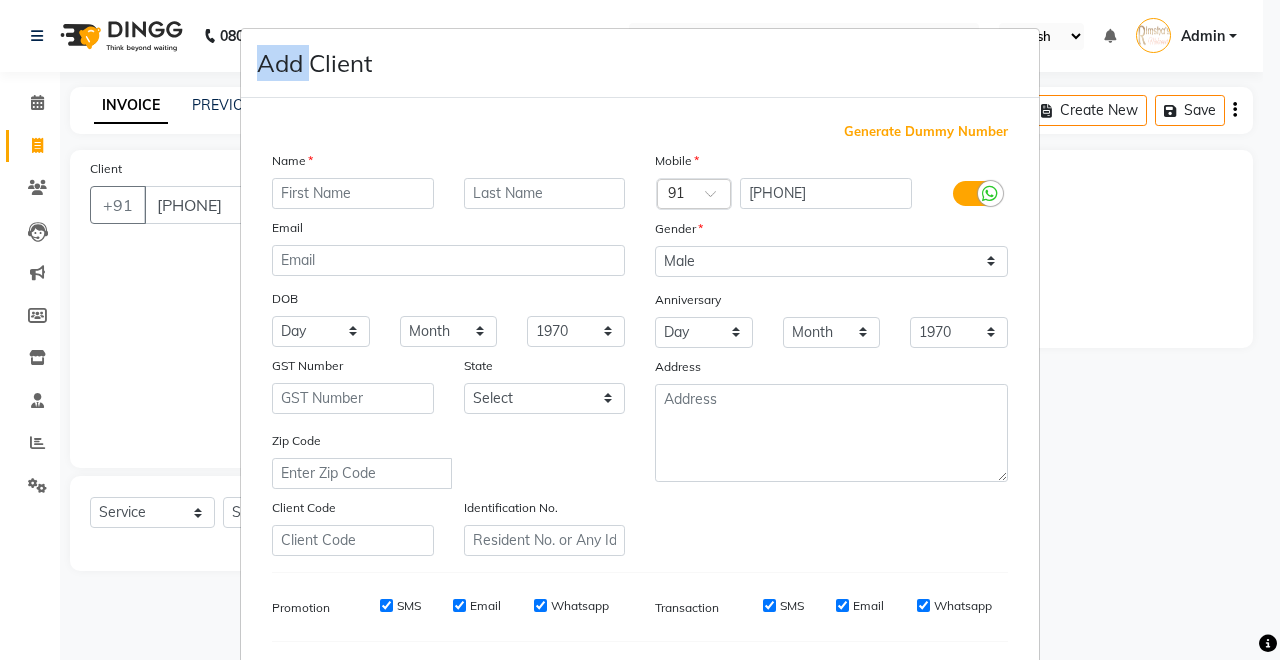 click on "Add Client Generate Dummy Number Name Email DOB Day 01 02 03 04 05 06 07 08 09 10 11 12 13 14 15 16 17 18 19 20 21 22 23 24 25 26 27 28 29 30 31 Month January February March April May June July August September October November December 1940 1941 1942 1943 1944 1945 1946 1947 1948 1949 1950 1951 1952 1953 1954 1955 1956 1957 1958 1959 1960 1961 1962 1963 1964 1965 1966 1967 1968 1969 1970 1971 1972 1973 1974 1975 1976 1977 1978 1979 1980 1981 1982 1983 1984 1985 1986 1987 1988 1989 1990 1991 1992 1993 1994 1995 1996 1997 1998 1999 2000 2001 2002 2003 2004 2005 2006 2007 2008 2009 2010 2011 2012 2013 2014 2015 2016 2017 2018 2019 2020 2021 2022 2023 2024 GST Number State Select Andaman and Nicobar Islands Andhra Pradesh Arunachal Pradesh Assam Bihar Chandigarh Chhattisgarh Dadra and Nagar Haveli Daman and Diu Delhi Goa Gujarat Haryana Himachal Pradesh Jammu and Kashmir Jharkhand Karnataka Kerala Lakshadweep Madhya Pradesh Maharashtra Manipur Meghalaya Mizoram Nagaland Odisha Pondicherry Punjab Rajasthan Sikkim" at bounding box center [640, 330] 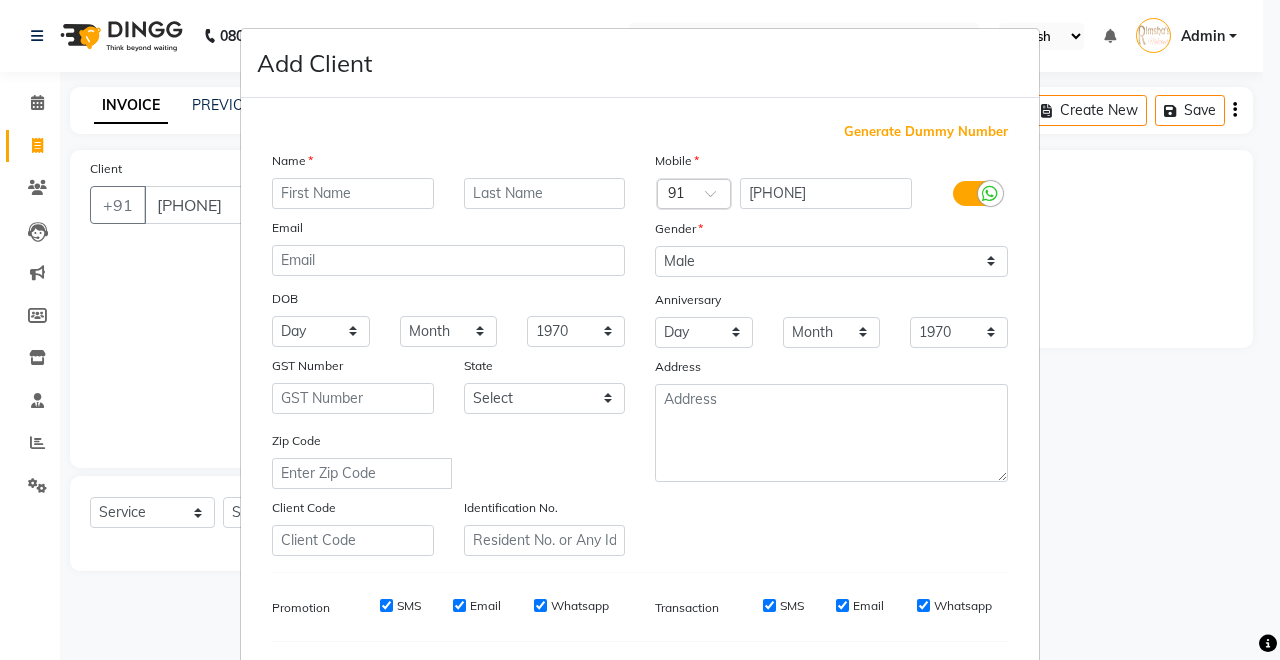 click on "Add Client Generate Dummy Number Name Email DOB Day 01 02 03 04 05 06 07 08 09 10 11 12 13 14 15 16 17 18 19 20 21 22 23 24 25 26 27 28 29 30 31 Month January February March April May June July August September October November December 1940 1941 1942 1943 1944 1945 1946 1947 1948 1949 1950 1951 1952 1953 1954 1955 1956 1957 1958 1959 1960 1961 1962 1963 1964 1965 1966 1967 1968 1969 1970 1971 1972 1973 1974 1975 1976 1977 1978 1979 1980 1981 1982 1983 1984 1985 1986 1987 1988 1989 1990 1991 1992 1993 1994 1995 1996 1997 1998 1999 2000 2001 2002 2003 2004 2005 2006 2007 2008 2009 2010 2011 2012 2013 2014 2015 2016 2017 2018 2019 2020 2021 2022 2023 2024 GST Number State Select Andaman and Nicobar Islands Andhra Pradesh Arunachal Pradesh Assam Bihar Chandigarh Chhattisgarh Dadra and Nagar Haveli Daman and Diu Delhi Goa Gujarat Haryana Himachal Pradesh Jammu and Kashmir Jharkhand Karnataka Kerala Lakshadweep Madhya Pradesh Maharashtra Manipur Meghalaya Mizoram Nagaland Odisha Pondicherry Punjab Rajasthan Sikkim" at bounding box center [640, 330] 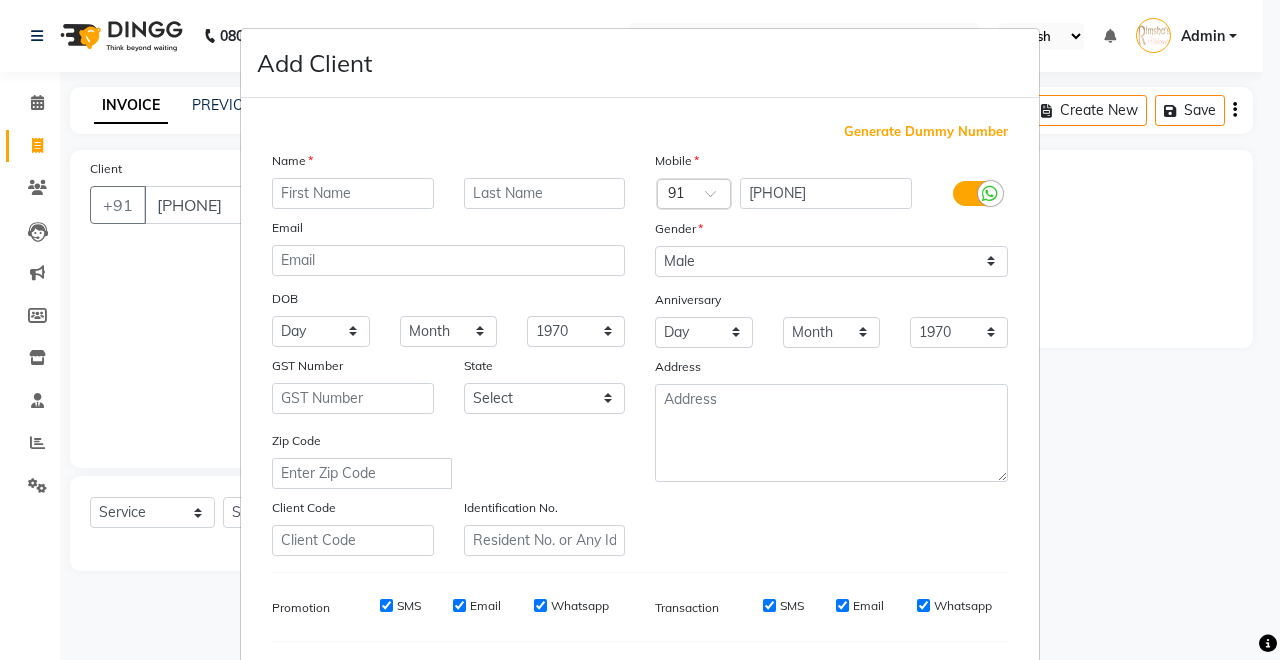 click on "Add Client Generate Dummy Number Name Email DOB Day 01 02 03 04 05 06 07 08 09 10 11 12 13 14 15 16 17 18 19 20 21 22 23 24 25 26 27 28 29 30 31 Month January February March April May June July August September October November December 1940 1941 1942 1943 1944 1945 1946 1947 1948 1949 1950 1951 1952 1953 1954 1955 1956 1957 1958 1959 1960 1961 1962 1963 1964 1965 1966 1967 1968 1969 1970 1971 1972 1973 1974 1975 1976 1977 1978 1979 1980 1981 1982 1983 1984 1985 1986 1987 1988 1989 1990 1991 1992 1993 1994 1995 1996 1997 1998 1999 2000 2001 2002 2003 2004 2005 2006 2007 2008 2009 2010 2011 2012 2013 2014 2015 2016 2017 2018 2019 2020 2021 2022 2023 2024 GST Number State Select Andaman and Nicobar Islands Andhra Pradesh Arunachal Pradesh Assam Bihar Chandigarh Chhattisgarh Dadra and Nagar Haveli Daman and Diu Delhi Goa Gujarat Haryana Himachal Pradesh Jammu and Kashmir Jharkhand Karnataka Kerala Lakshadweep Madhya Pradesh Maharashtra Manipur Meghalaya Mizoram Nagaland Odisha Pondicherry Punjab Rajasthan Sikkim" at bounding box center (640, 330) 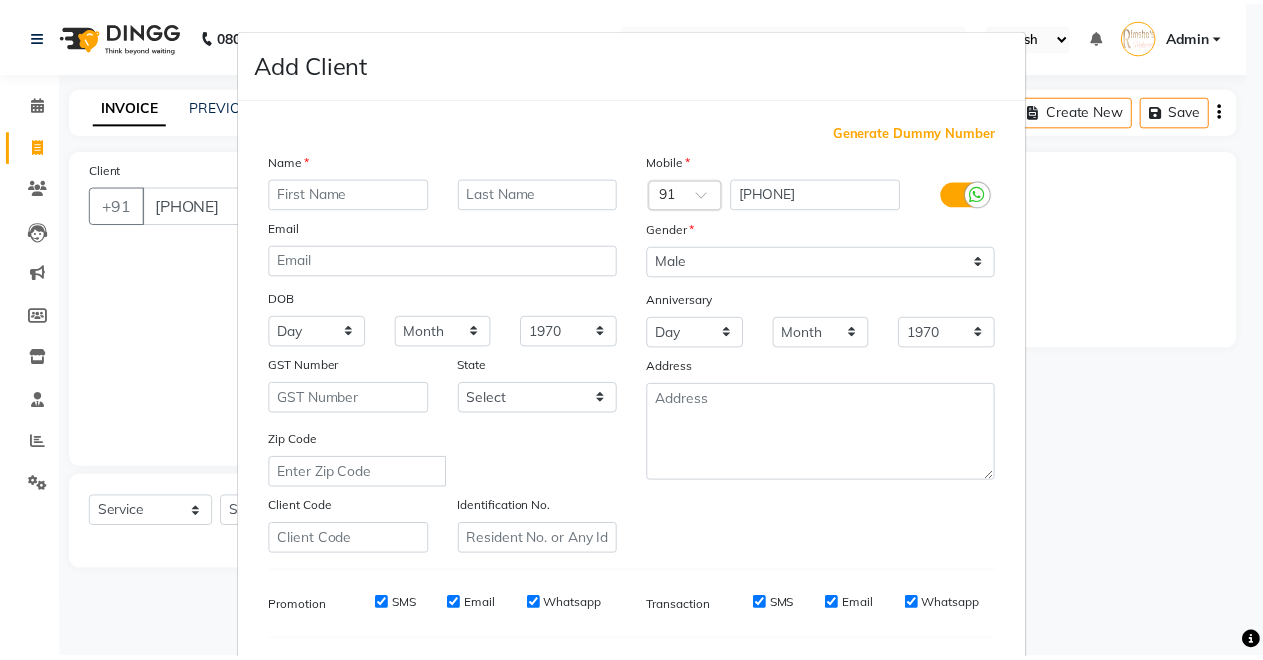 scroll, scrollTop: 259, scrollLeft: 0, axis: vertical 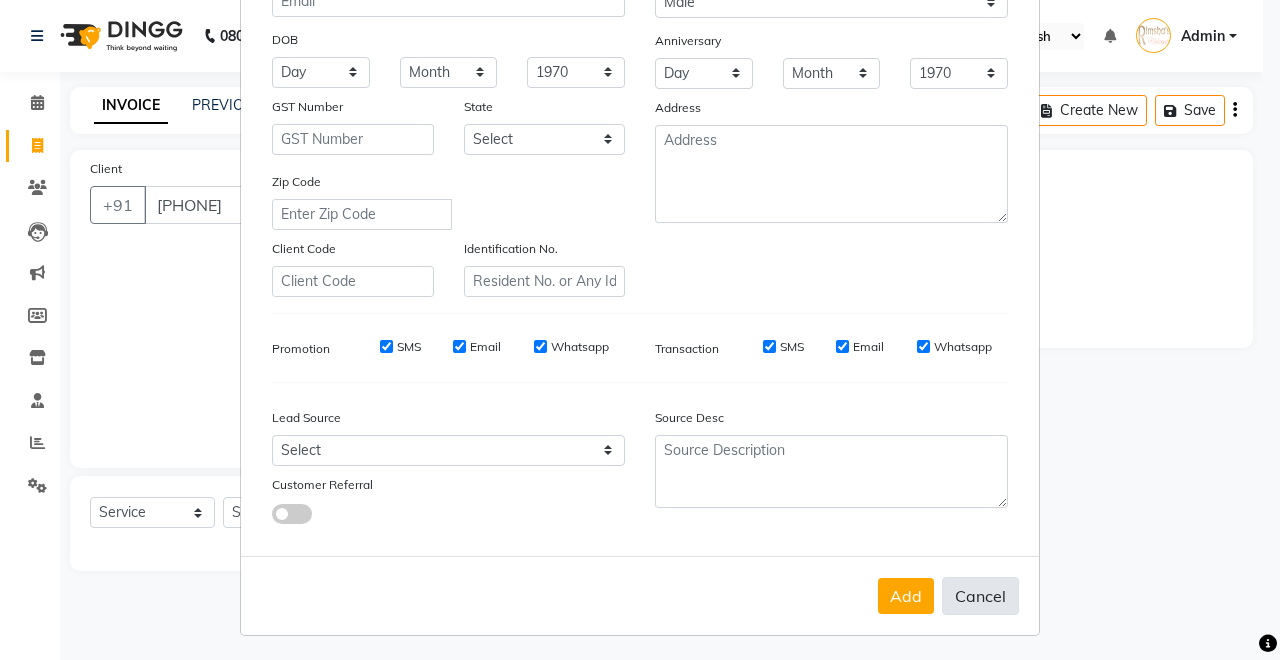 click on "Cancel" at bounding box center (980, 596) 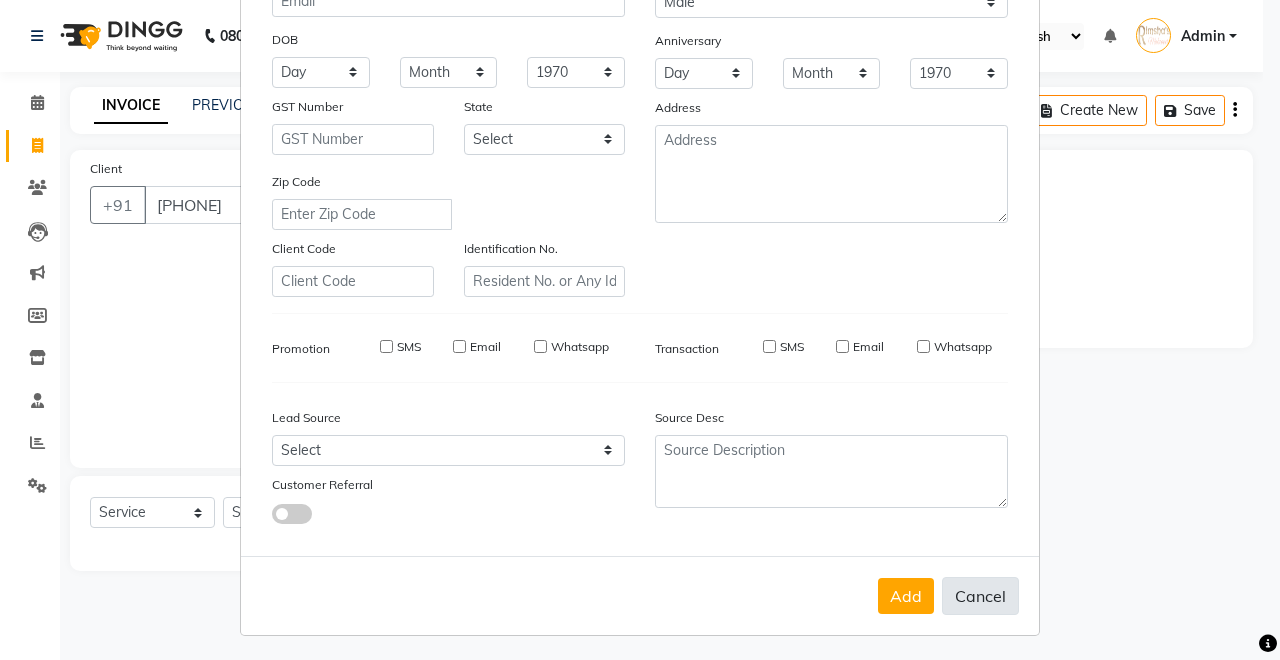 select 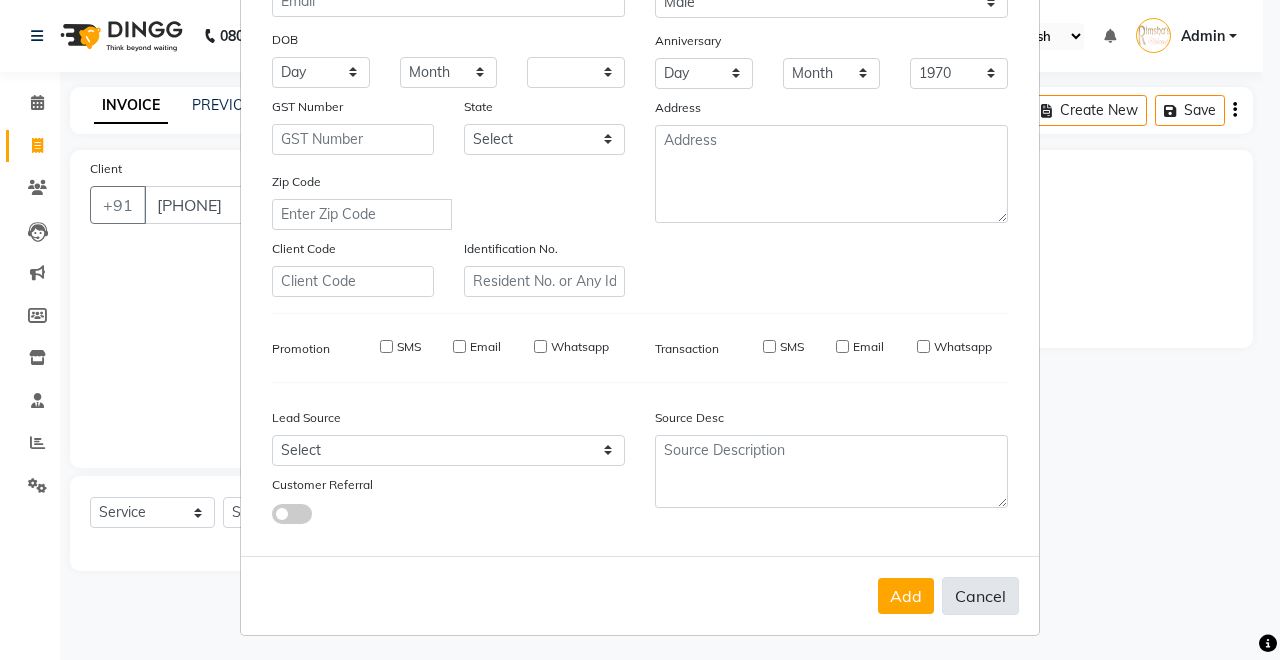 select 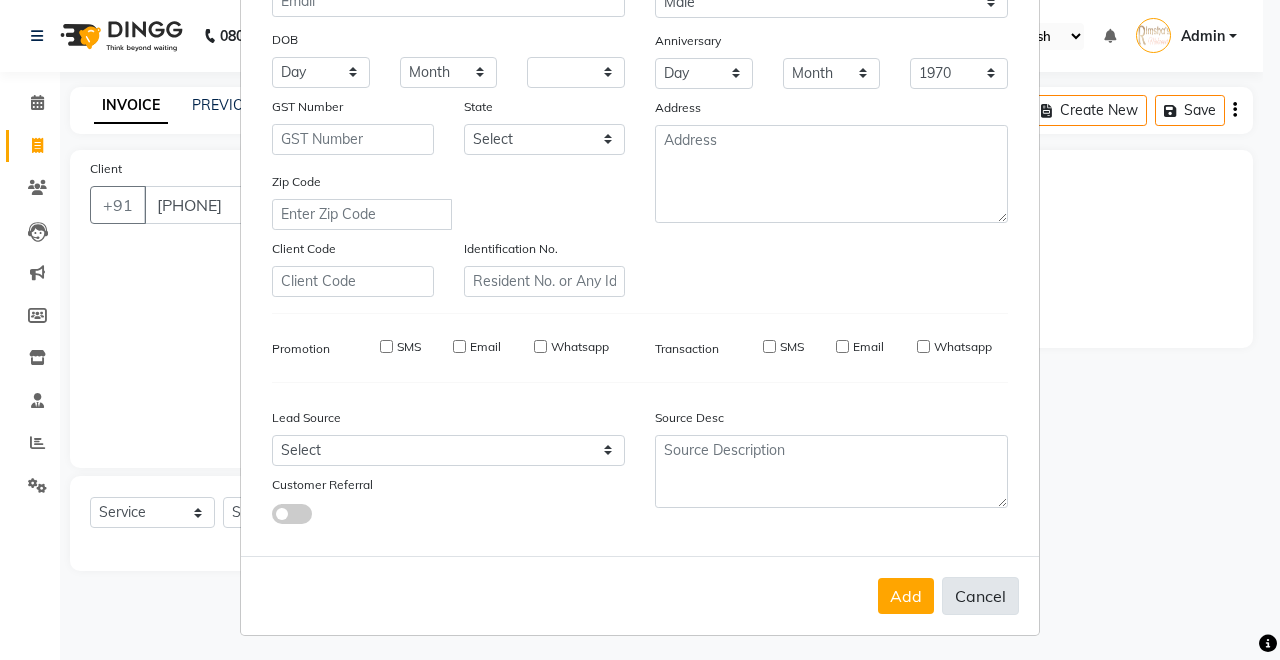 select 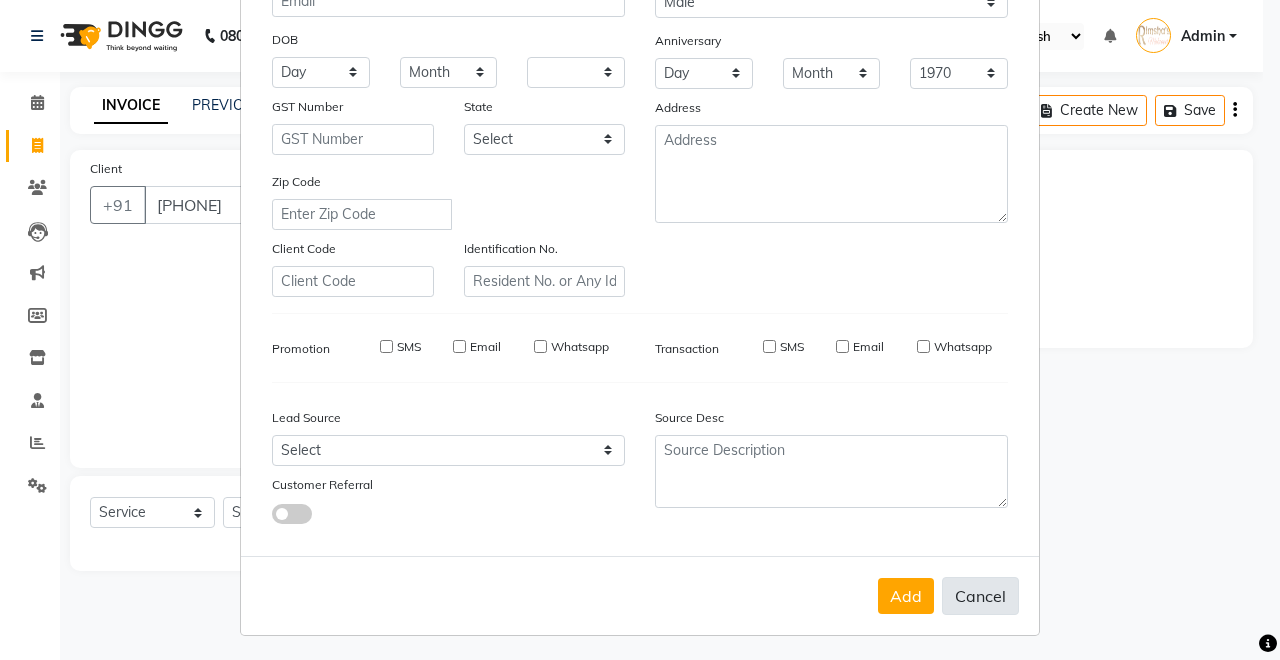 select 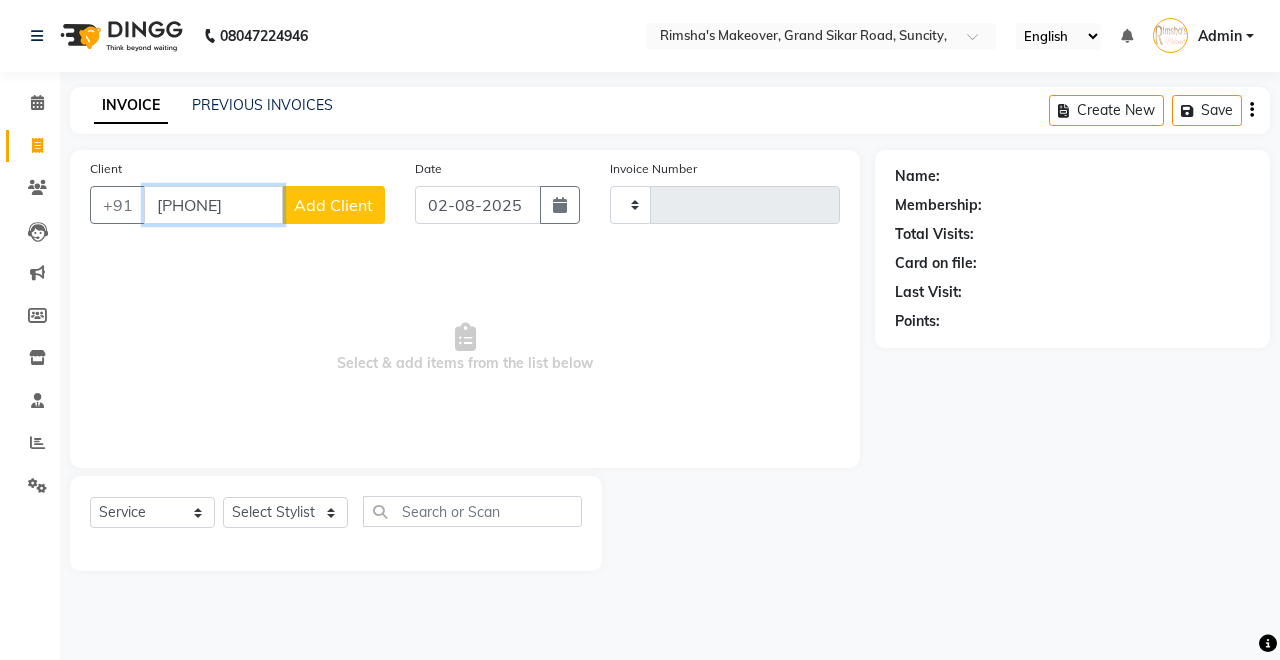 click on "[PHONE]" at bounding box center [213, 205] 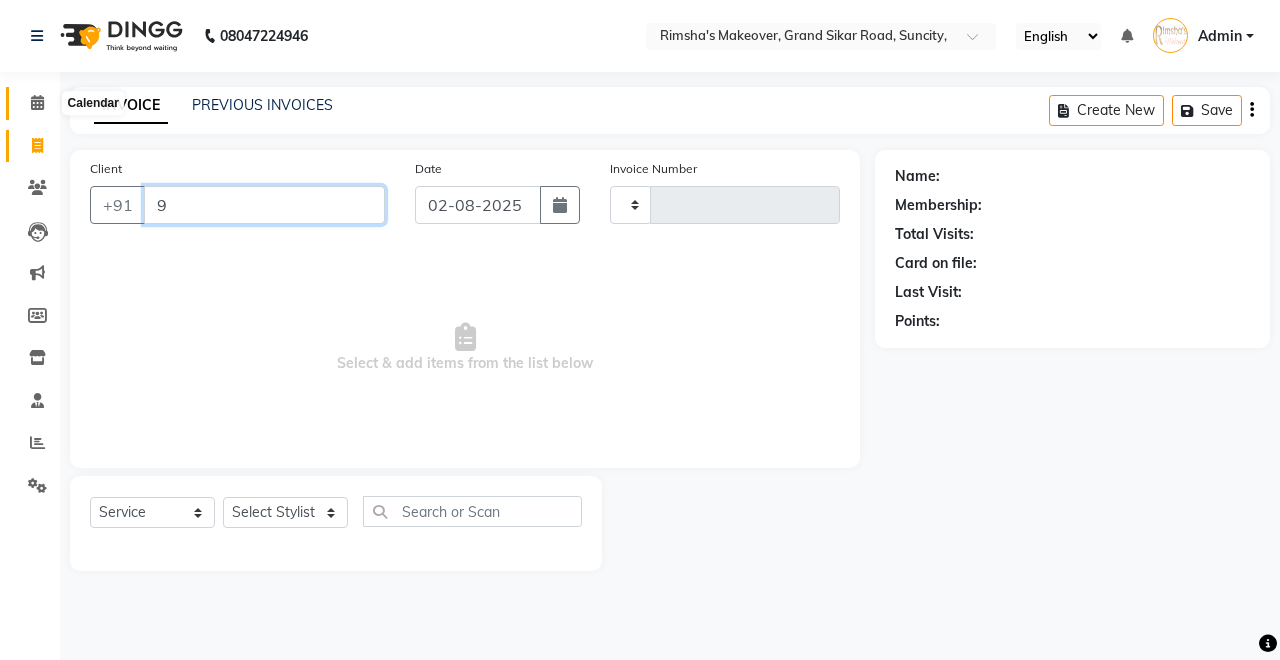 type on "9" 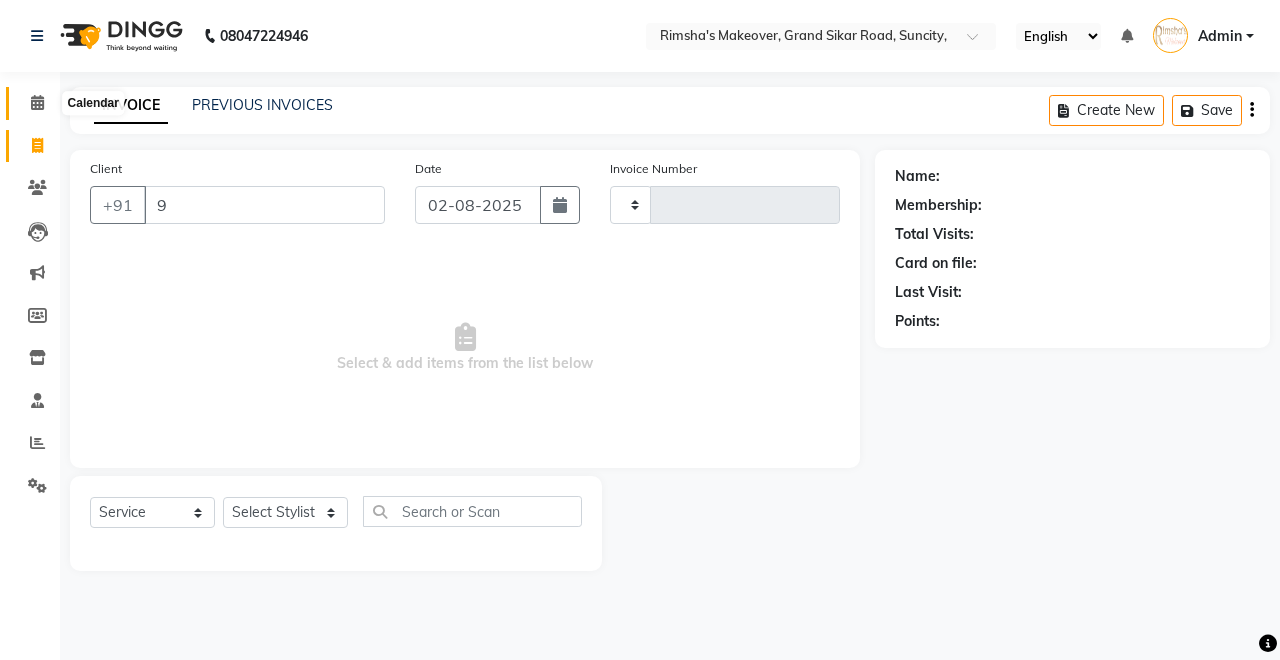 click 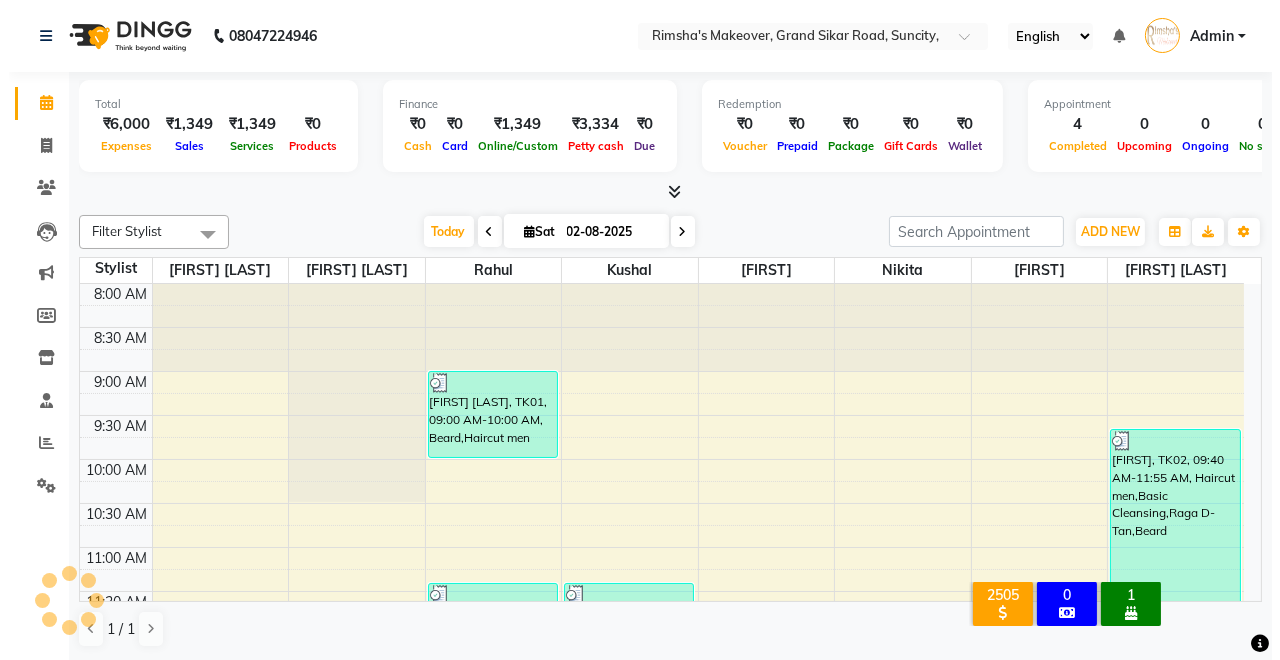 scroll, scrollTop: 439, scrollLeft: 0, axis: vertical 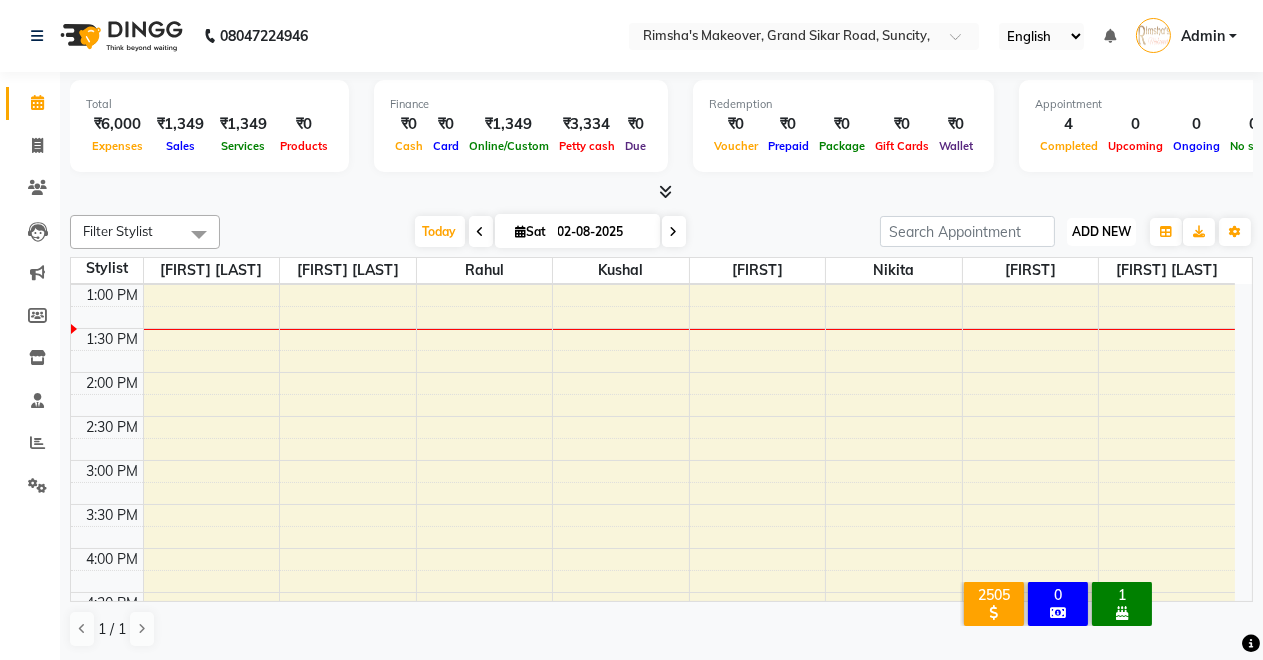 click on "ADD NEW" at bounding box center [1101, 231] 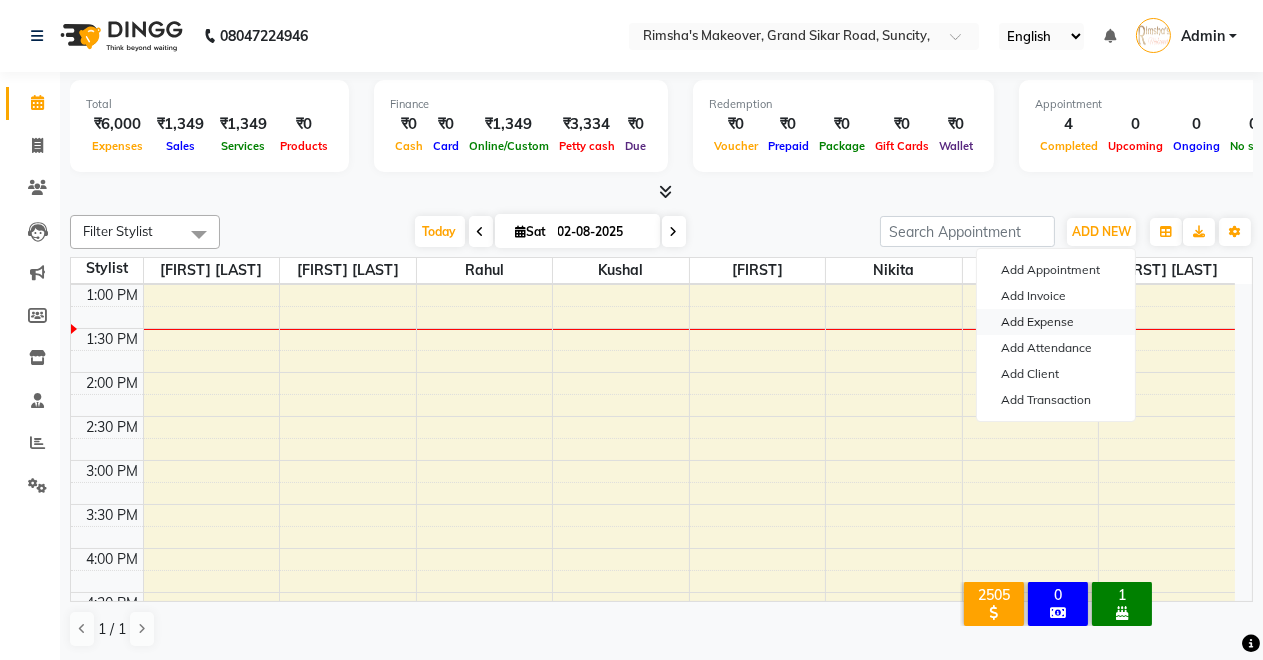 click on "Add Expense" at bounding box center [1056, 322] 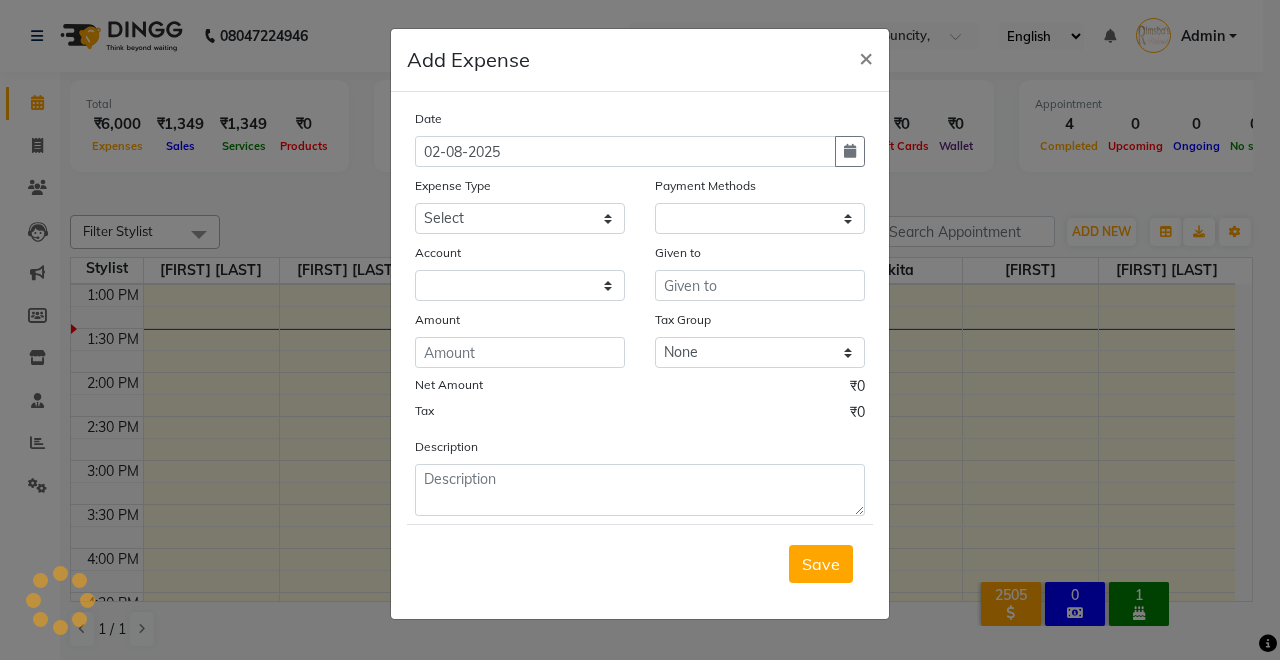 select on "1" 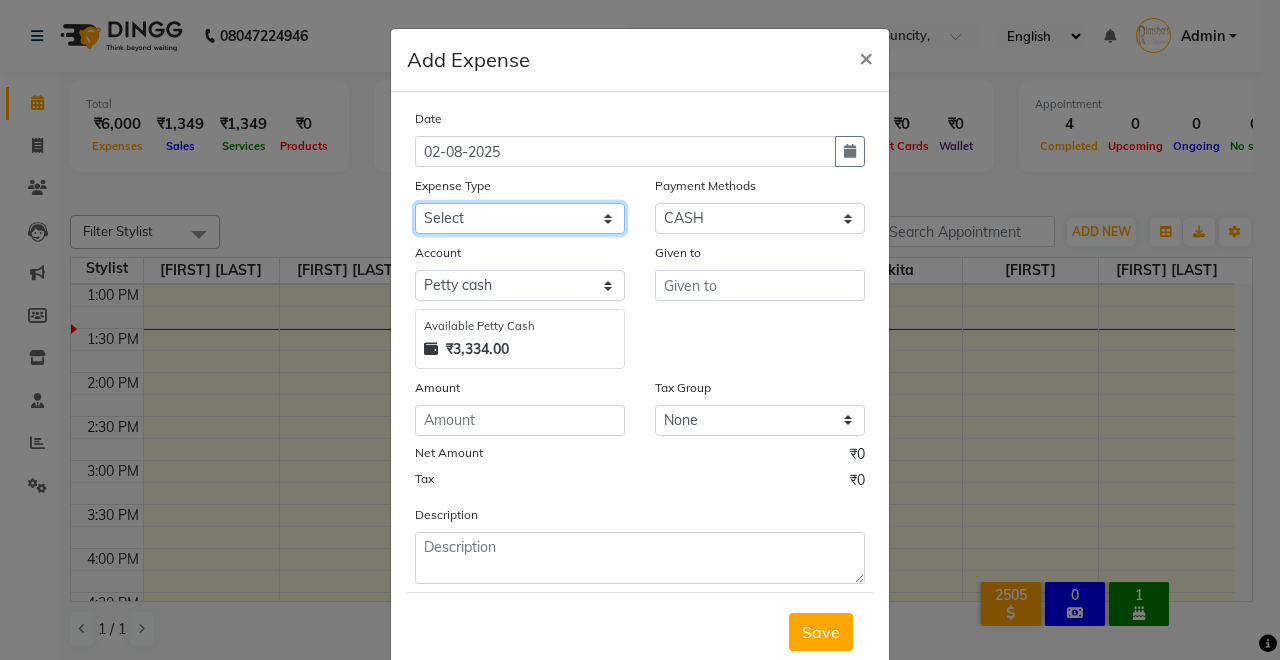 click on "Select Advance Salary Baba Bank Service Charges CLEANING Clinical charges DM SIR DUSTBIN electricity bill Other PAMPHLETS Pandit G Priyanka mam Product Rent Salary SOFA Staff Snacks Tax Tea & Refreshment T SHIRT PRINT Utilities Water Bottle" 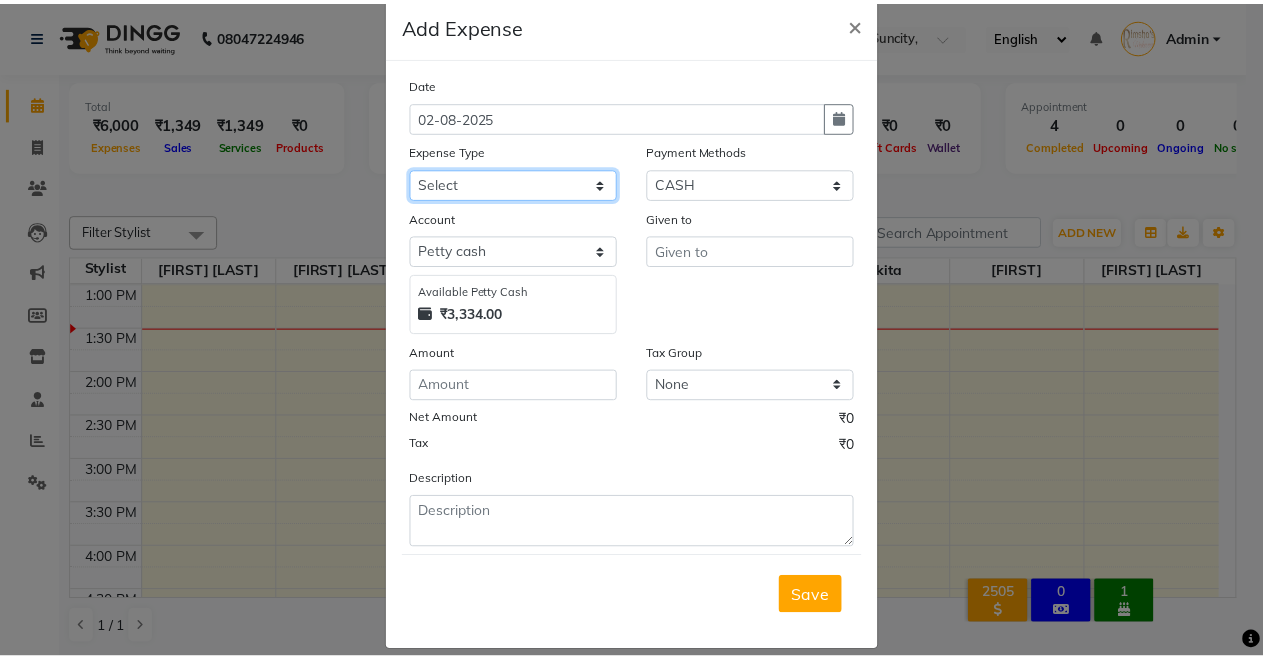 scroll, scrollTop: 54, scrollLeft: 0, axis: vertical 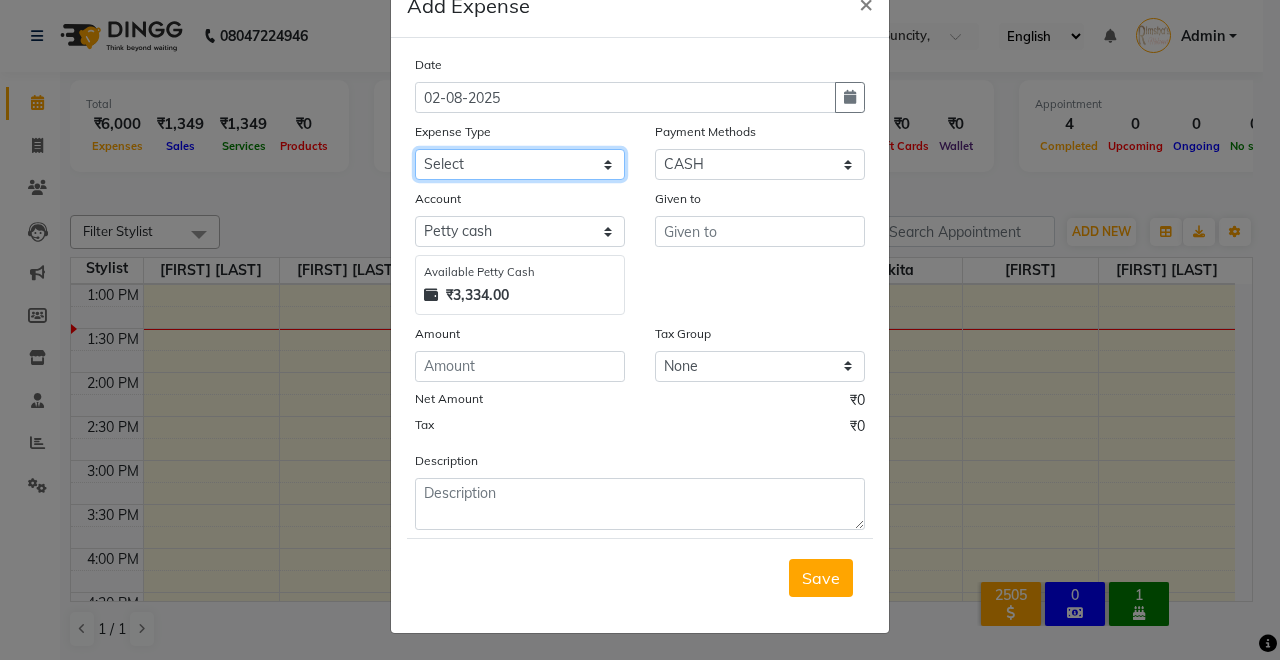 click on "Select Advance Salary Baba Bank Service Charges CLEANING Clinical charges DM SIR DUSTBIN electricity bill Other PAMPHLETS Pandit G Priyanka mam Product Rent Salary SOFA Staff Snacks Tax Tea & Refreshment T SHIRT PRINT Utilities Water Bottle" 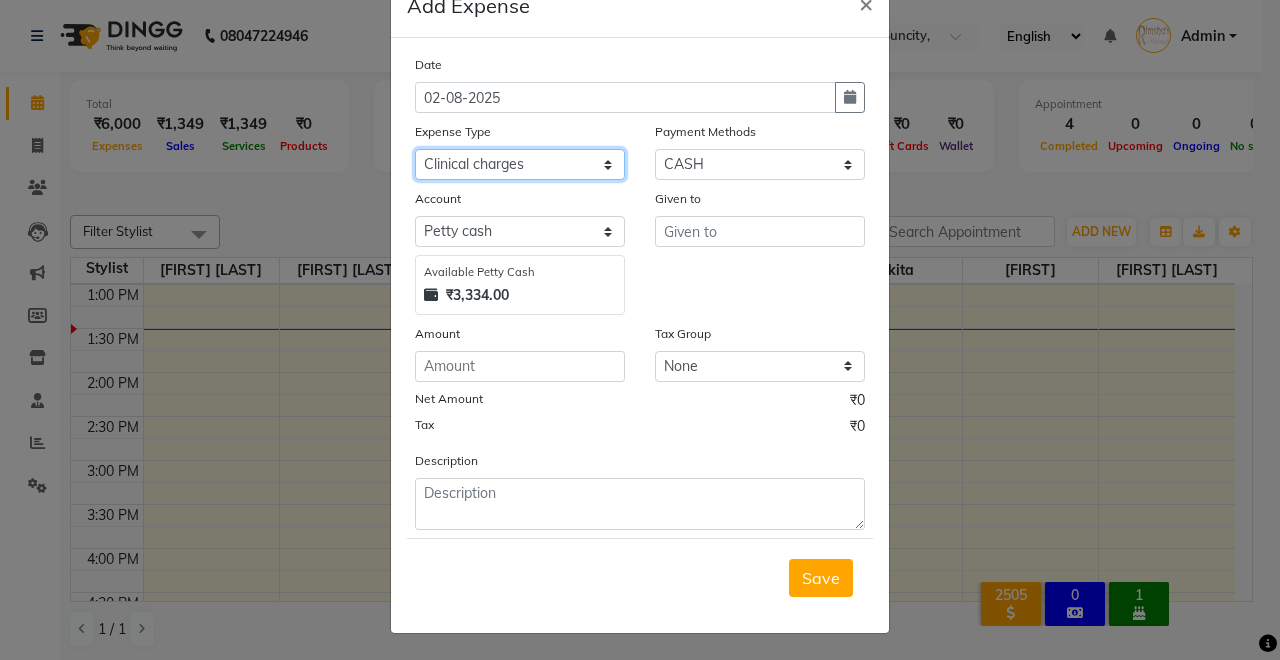 click on "Select Advance Salary Baba Bank Service Charges CLEANING Clinical charges DM SIR DUSTBIN electricity bill Other PAMPHLETS Pandit G Priyanka mam Product Rent Salary SOFA Staff Snacks Tax Tea & Refreshment T SHIRT PRINT Utilities Water Bottle" 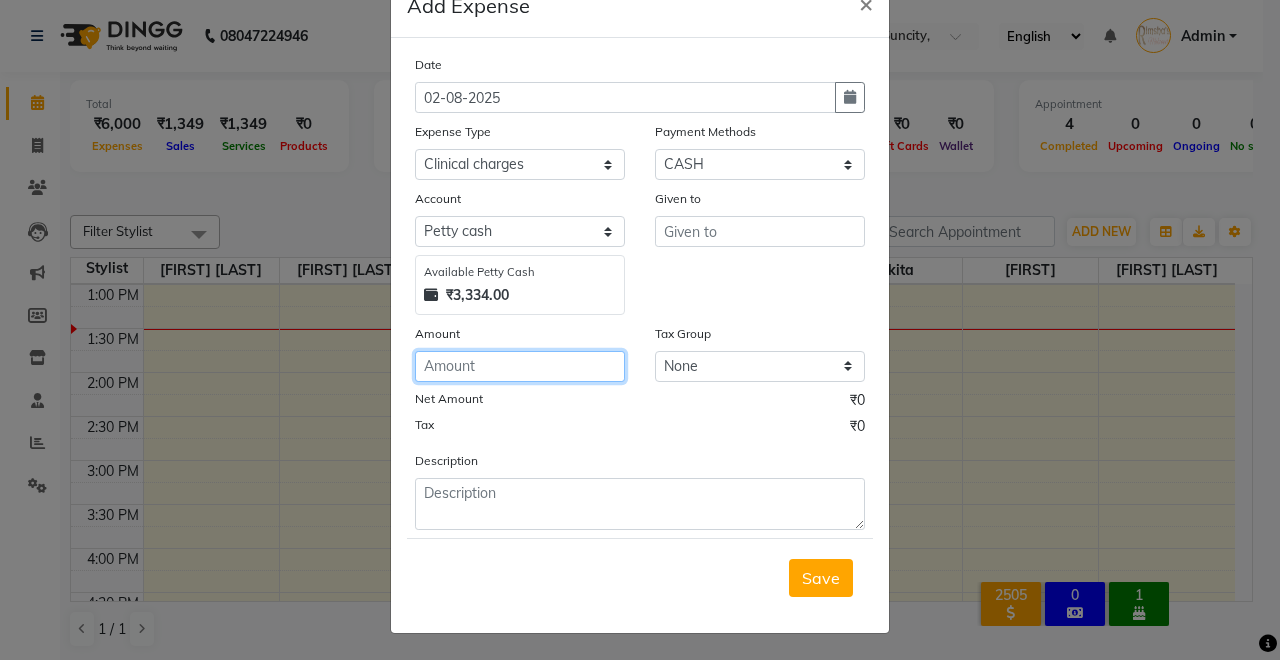 click 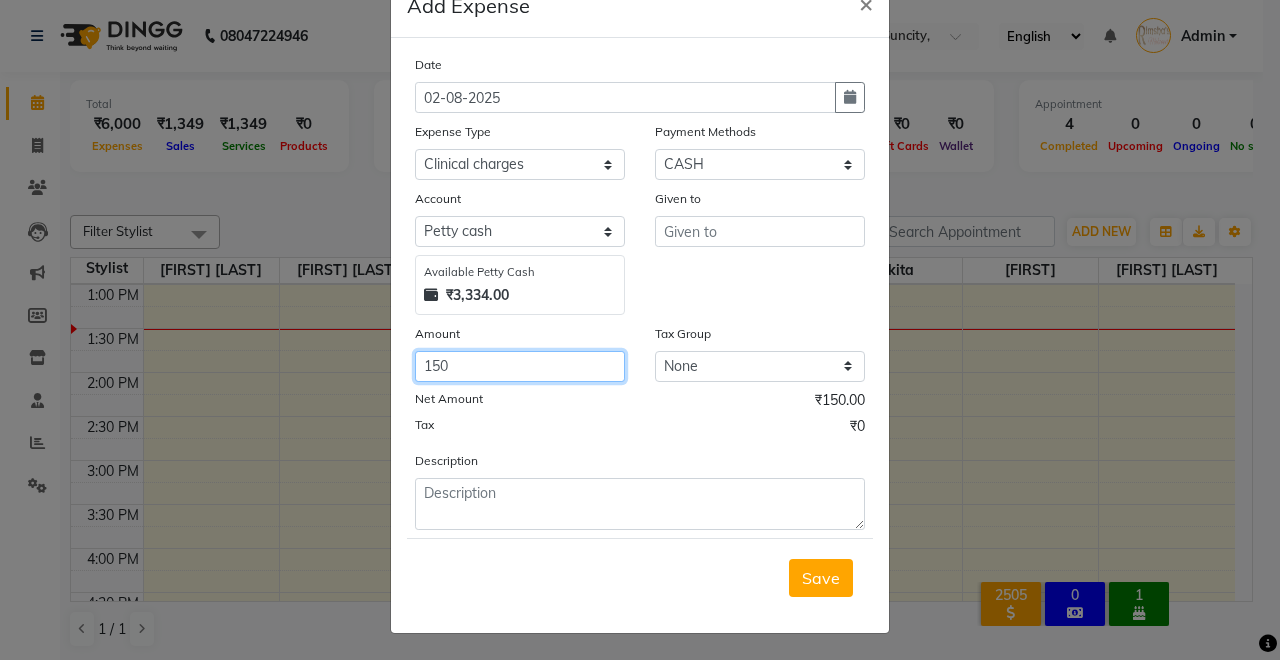 type on "150" 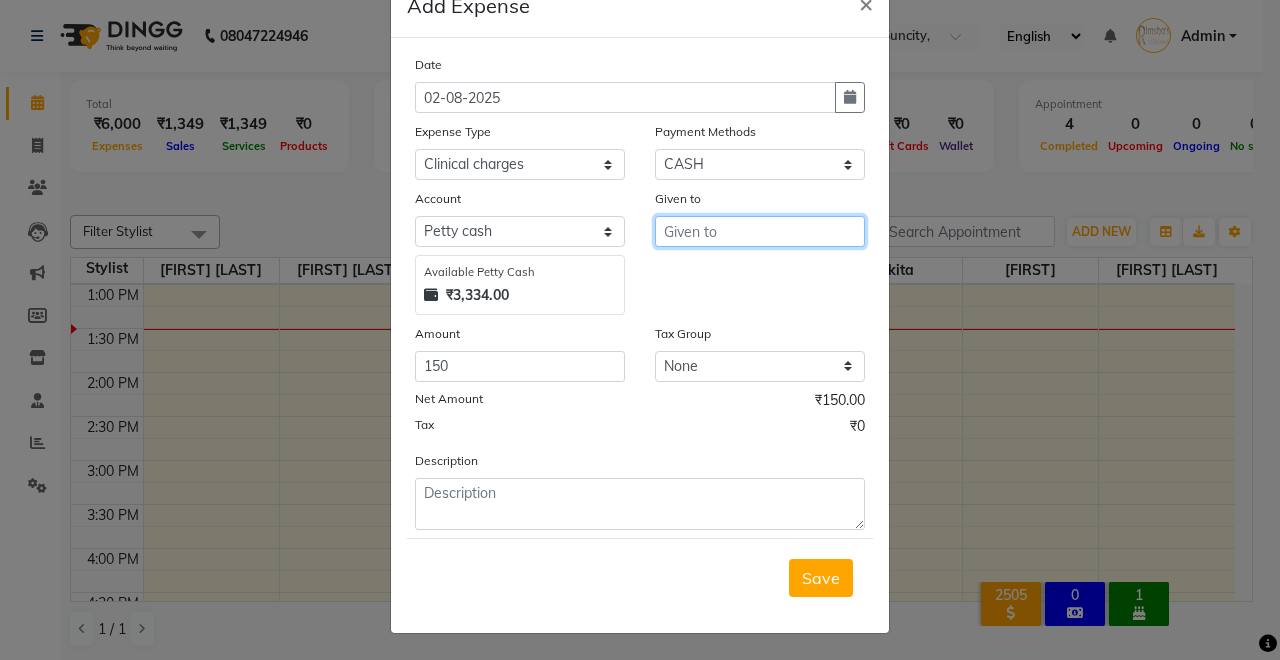 click at bounding box center (760, 231) 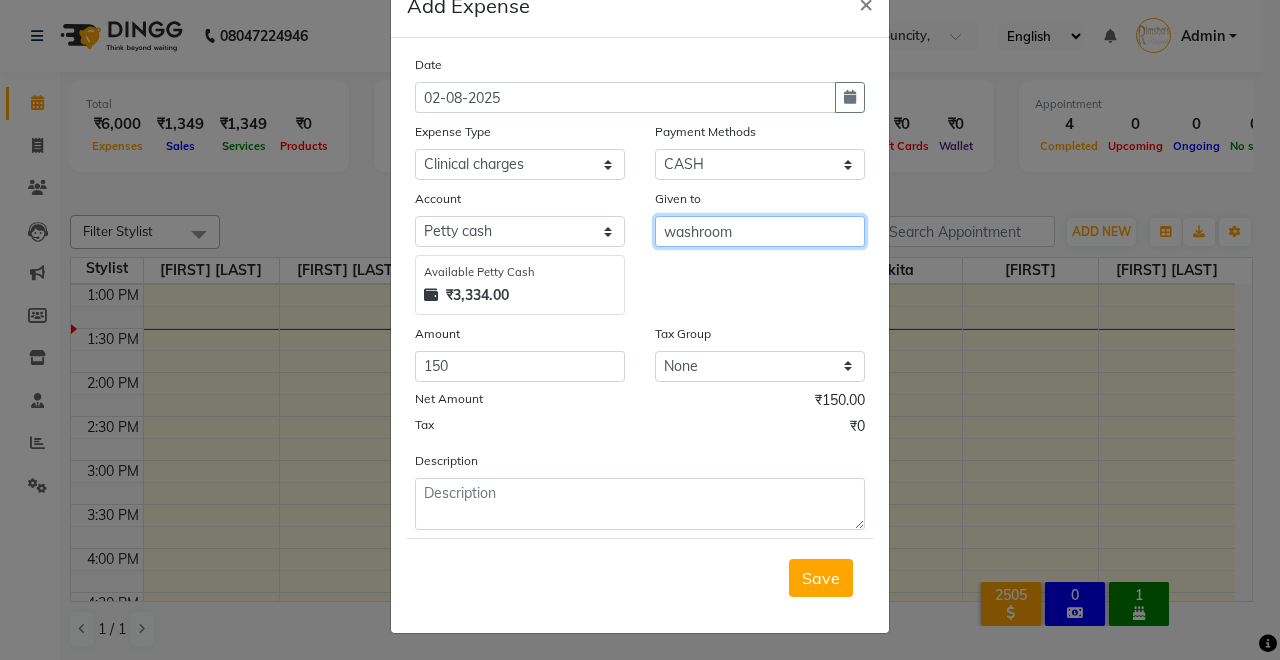 type on "washroom" 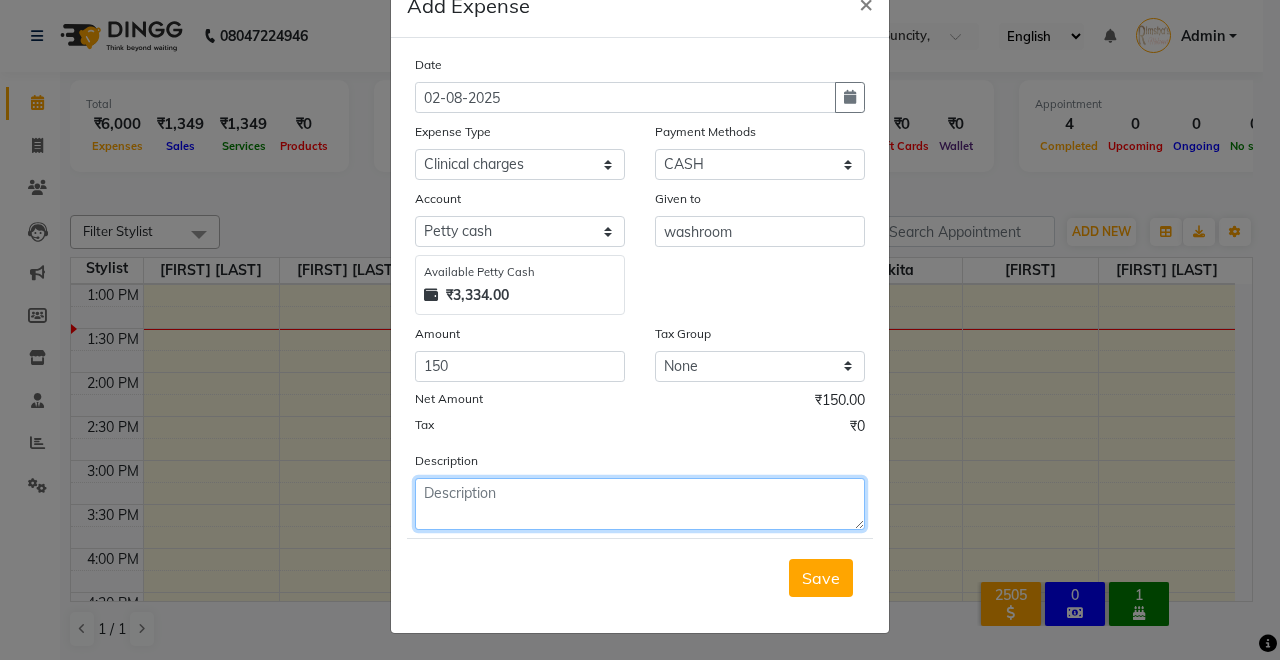 click 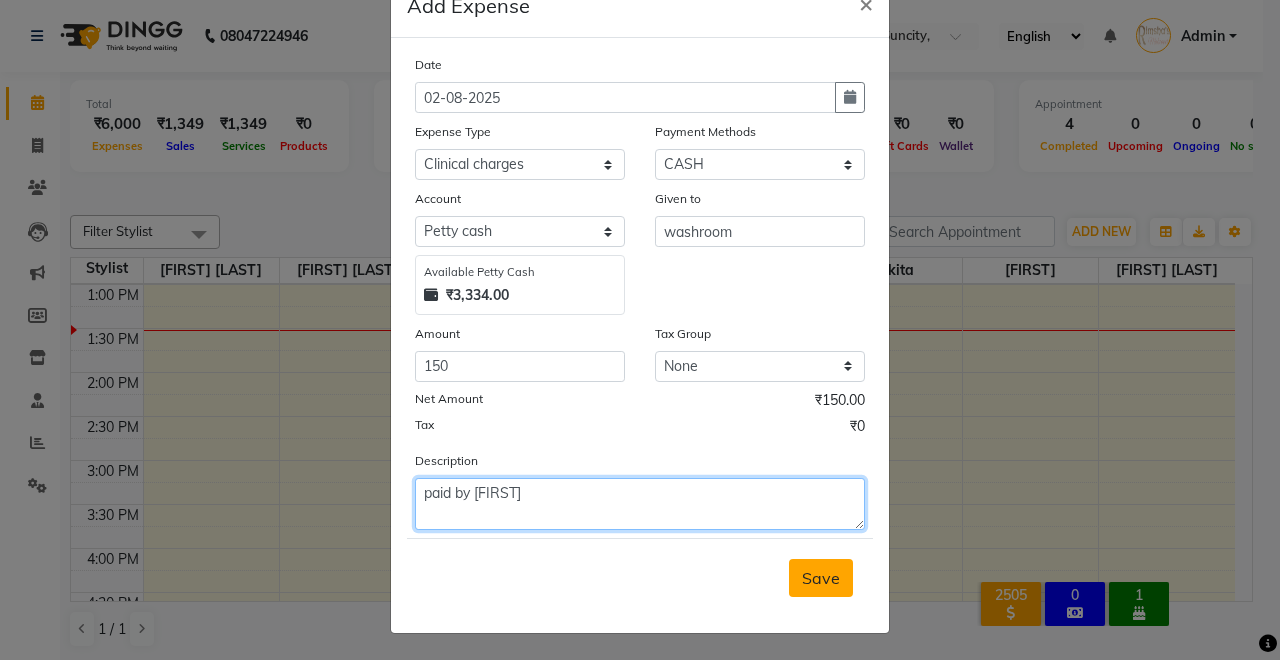 type on "paid by [FIRST]" 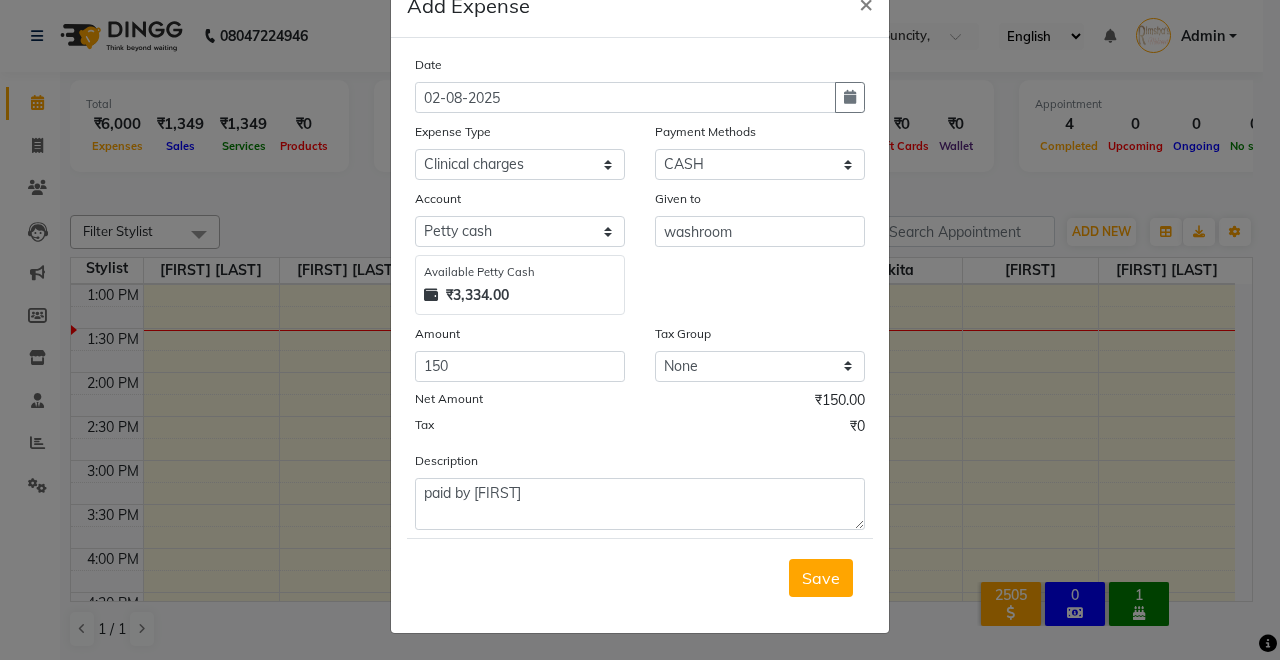 click on "Save" at bounding box center (821, 578) 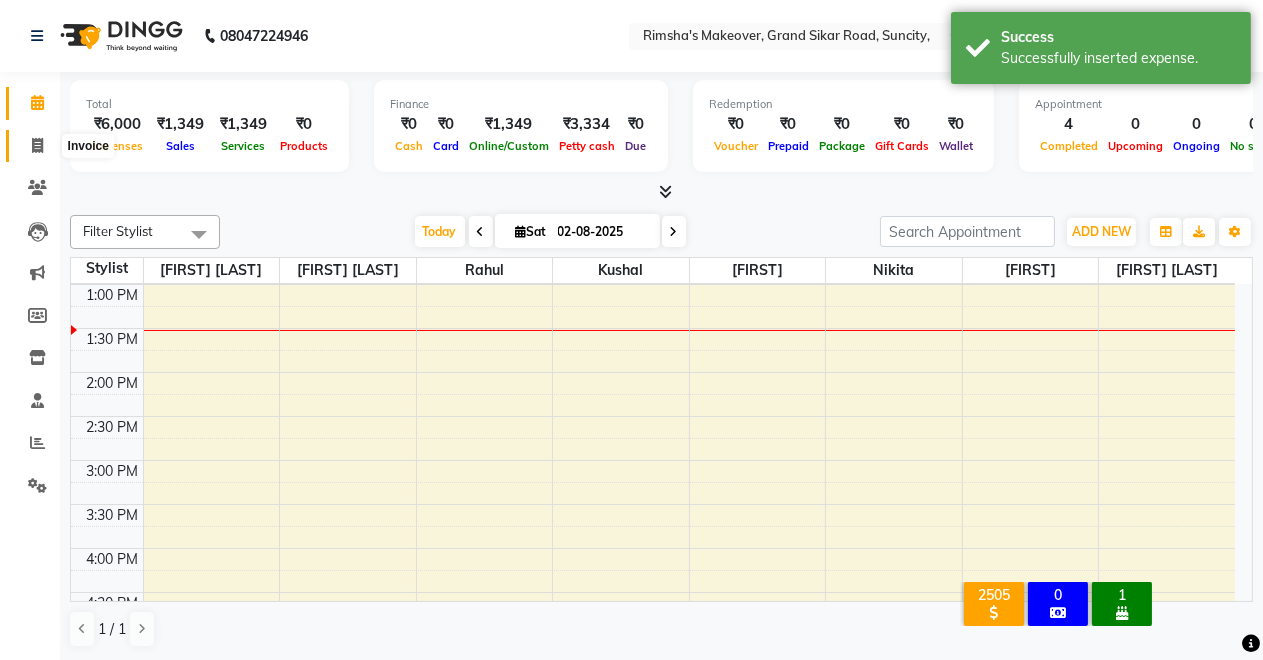 click 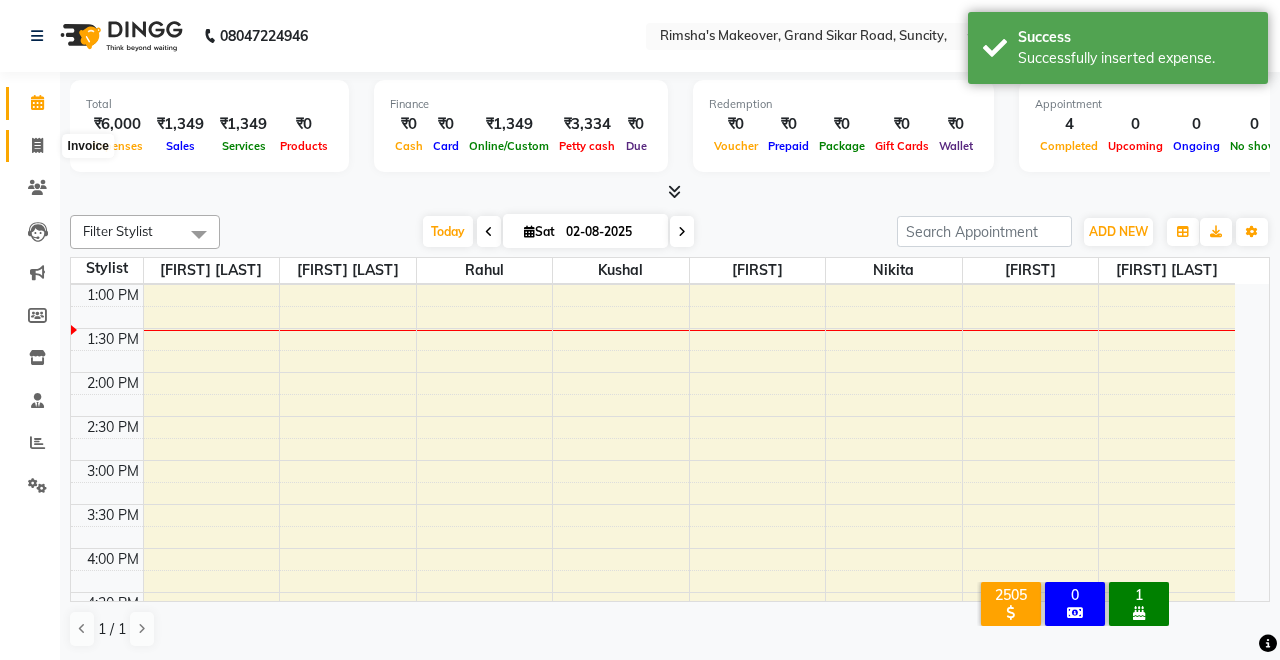 select on "7317" 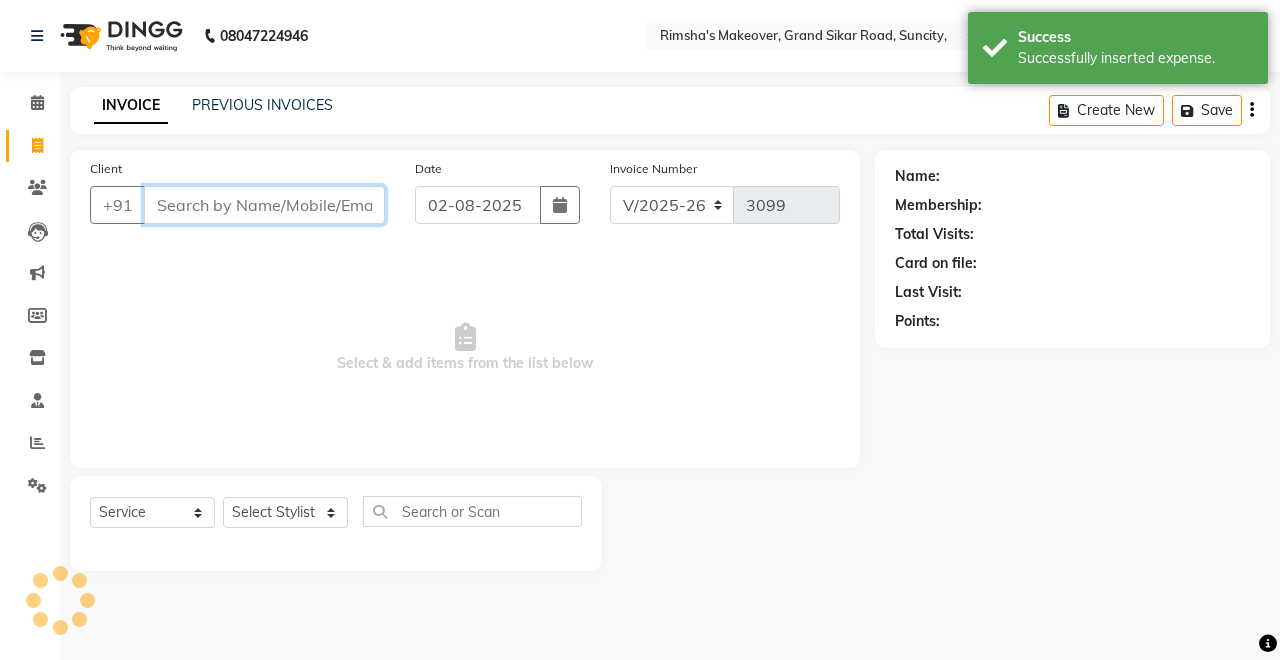 click on "Client" at bounding box center [264, 205] 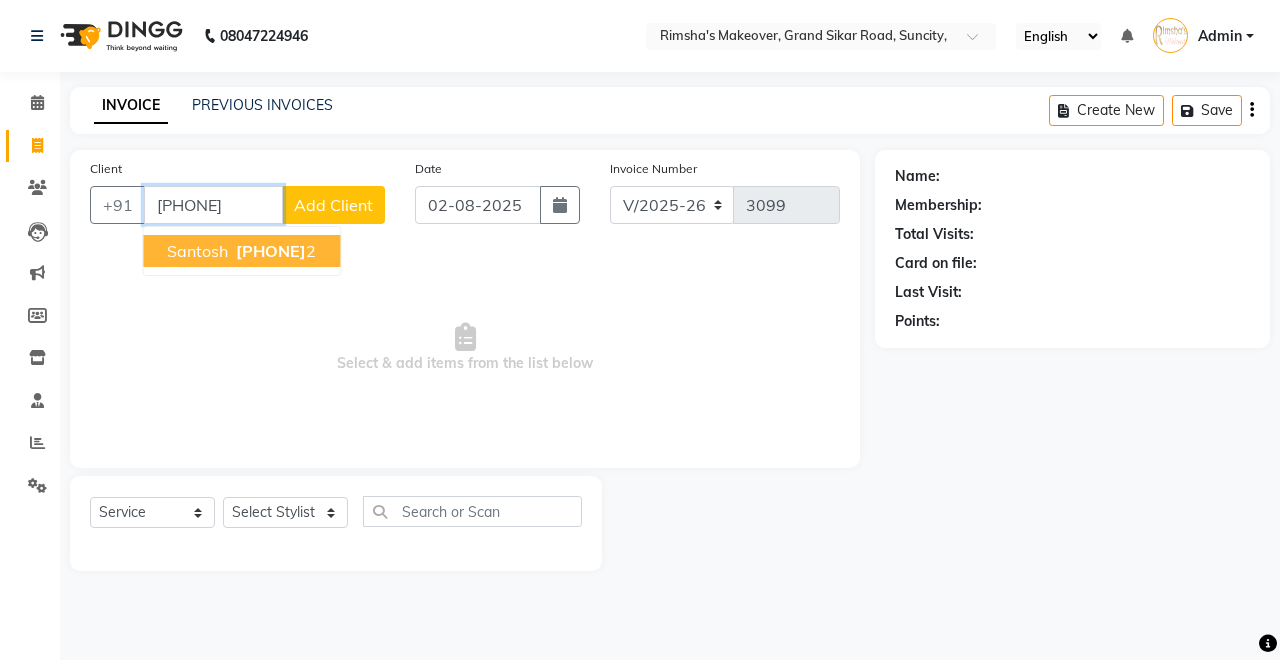 click on "[PHONE]" at bounding box center (271, 251) 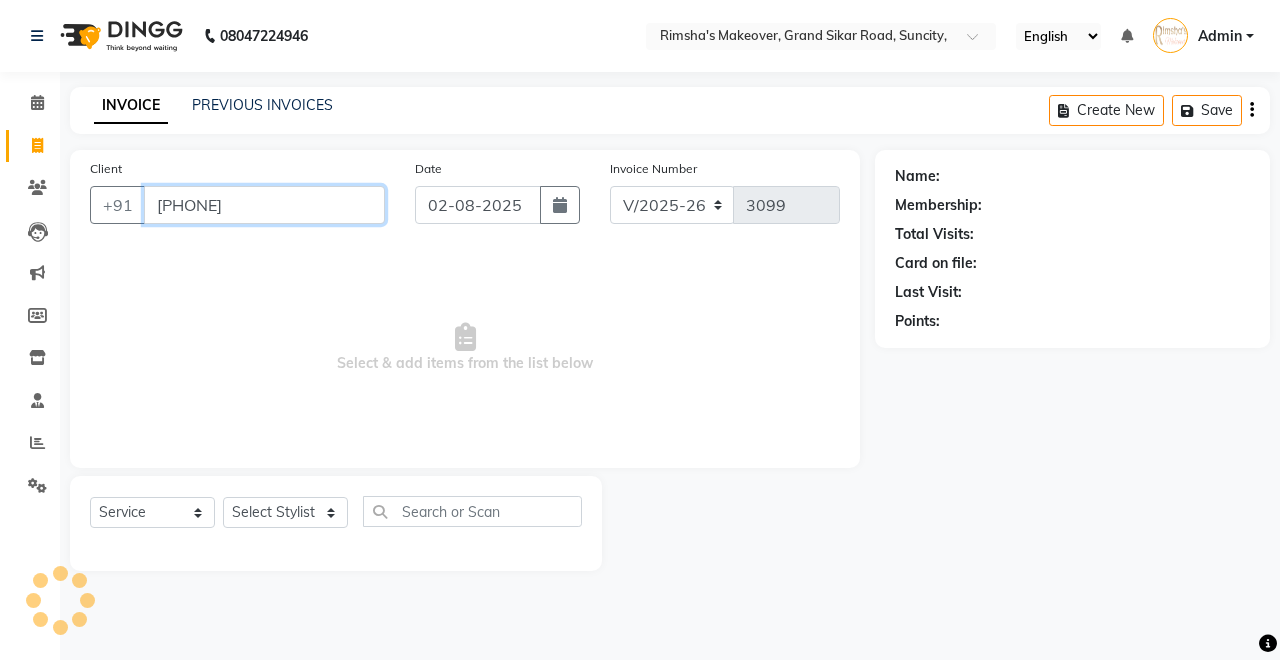 type on "[PHONE]" 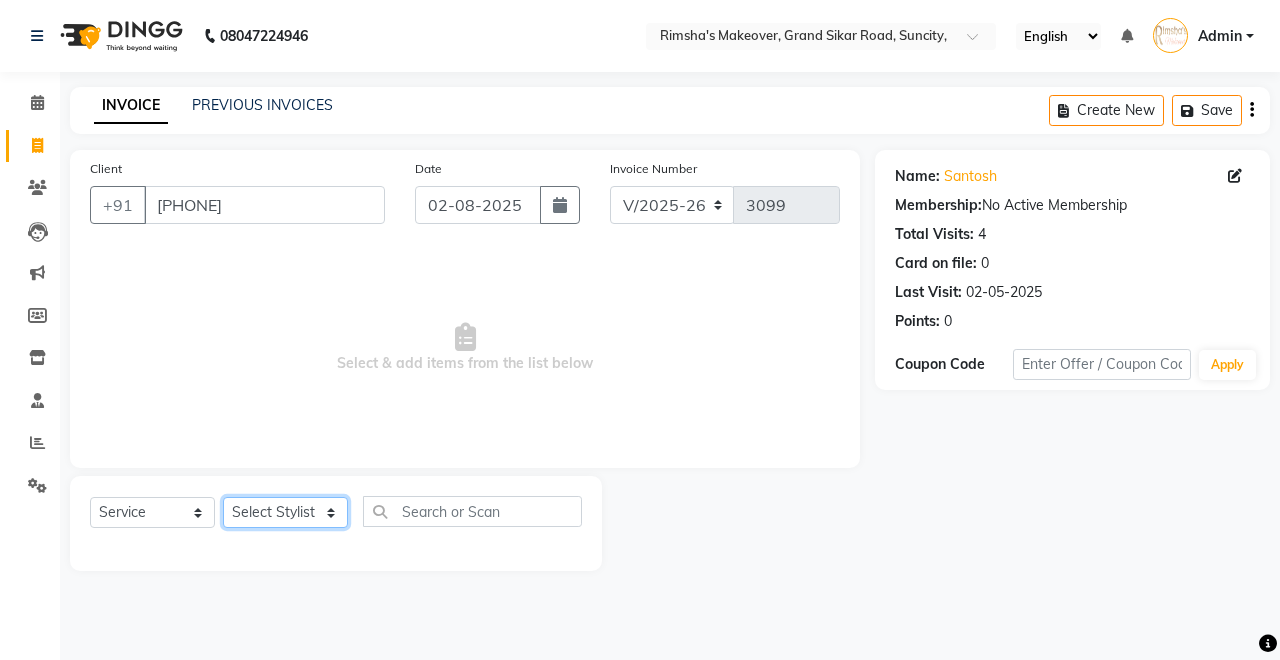 click on "Select Stylist [FIRST] [LAST] [FIRST] [FIRST] [FIRST] [FIRST] [FIRST] [FIRST] [FIRST] [FIRST]" 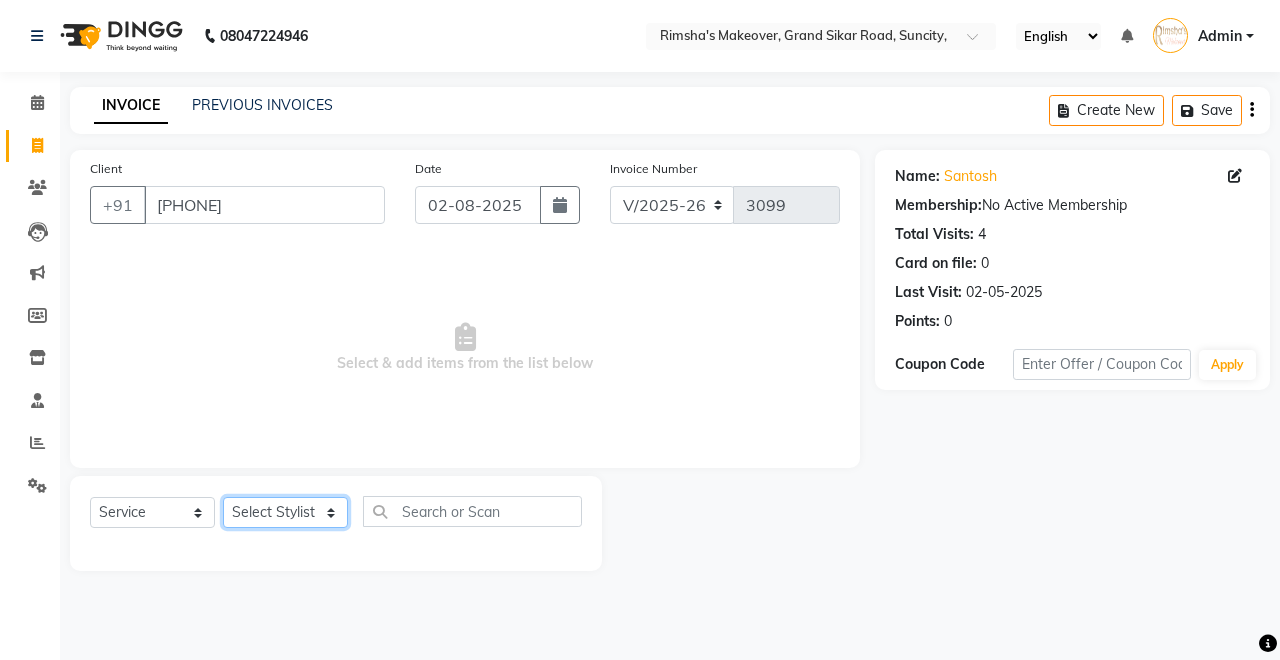 select on "65689" 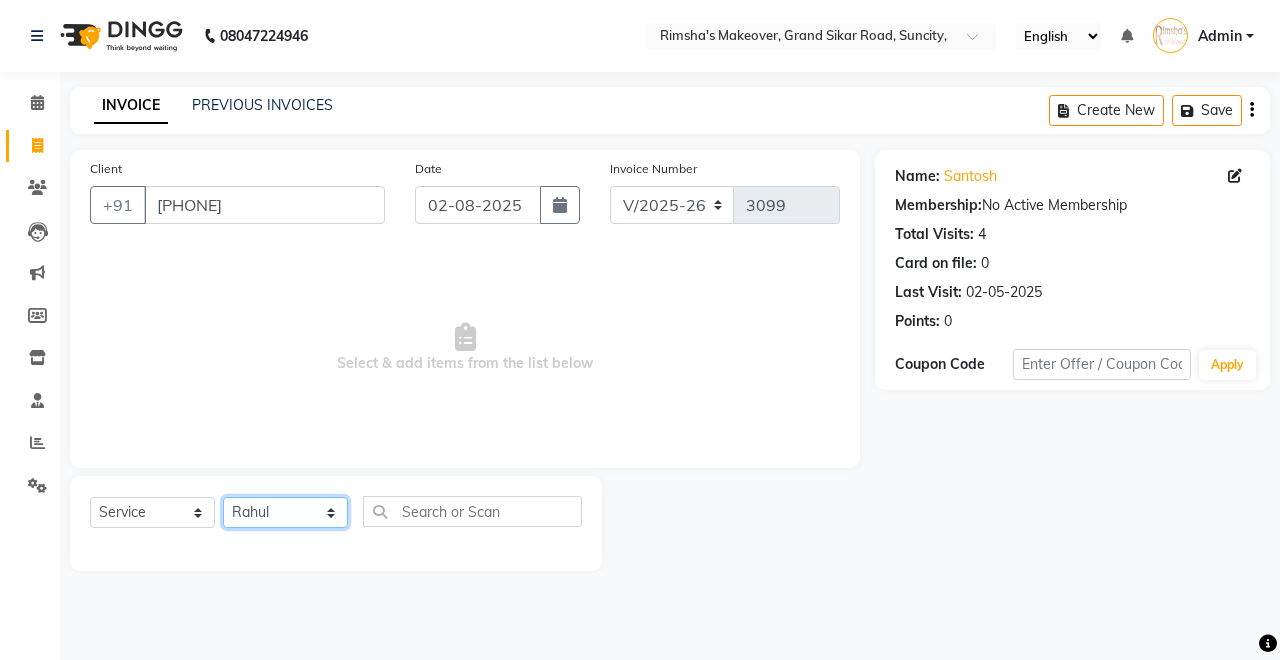 click on "Select Stylist [FIRST] [LAST] [FIRST] [FIRST] [FIRST] [FIRST] [FIRST] [FIRST] [FIRST] [FIRST]" 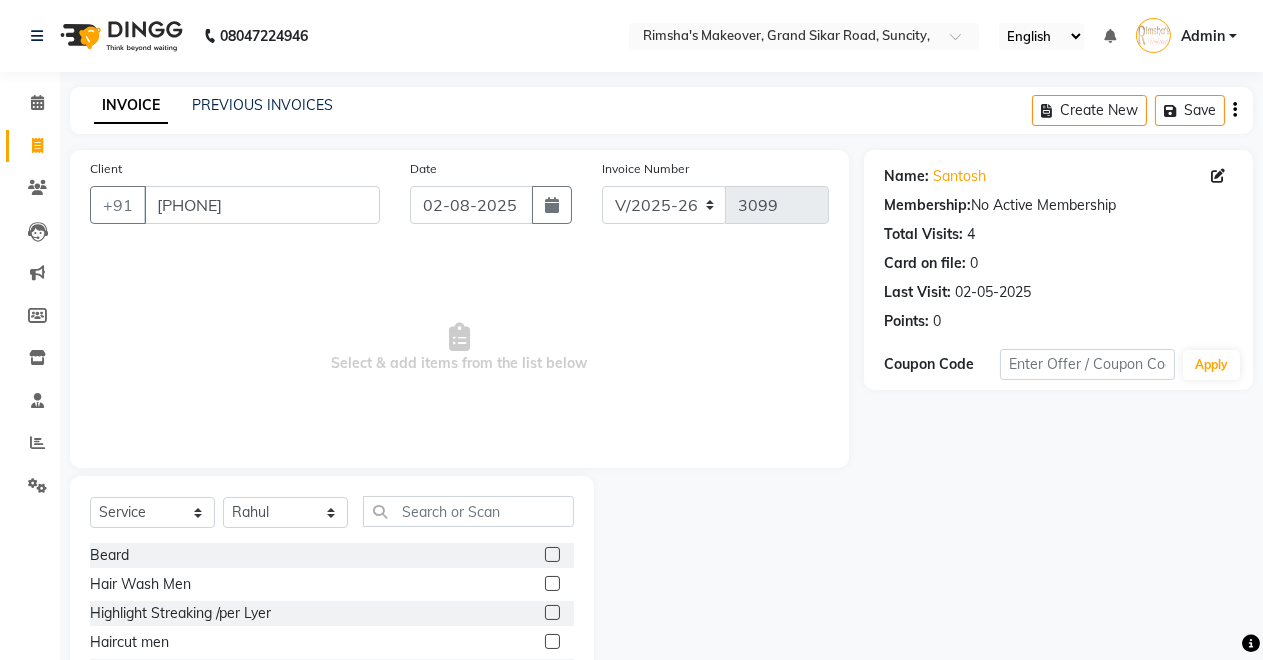 click 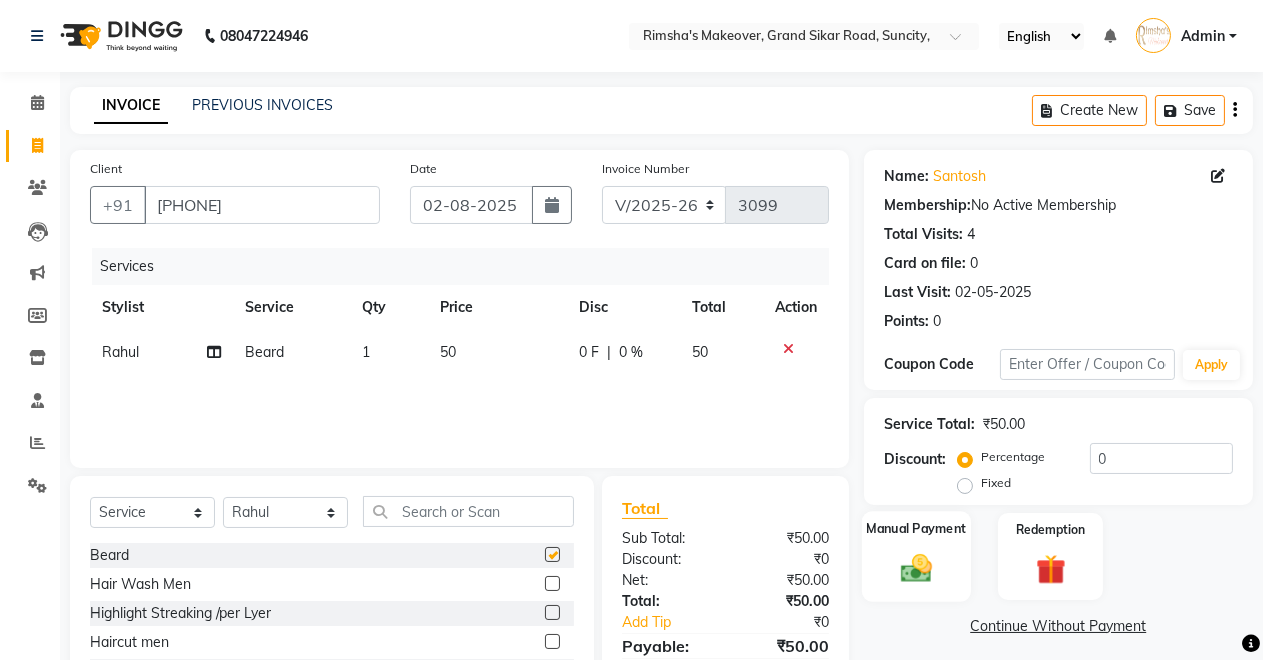 checkbox on "false" 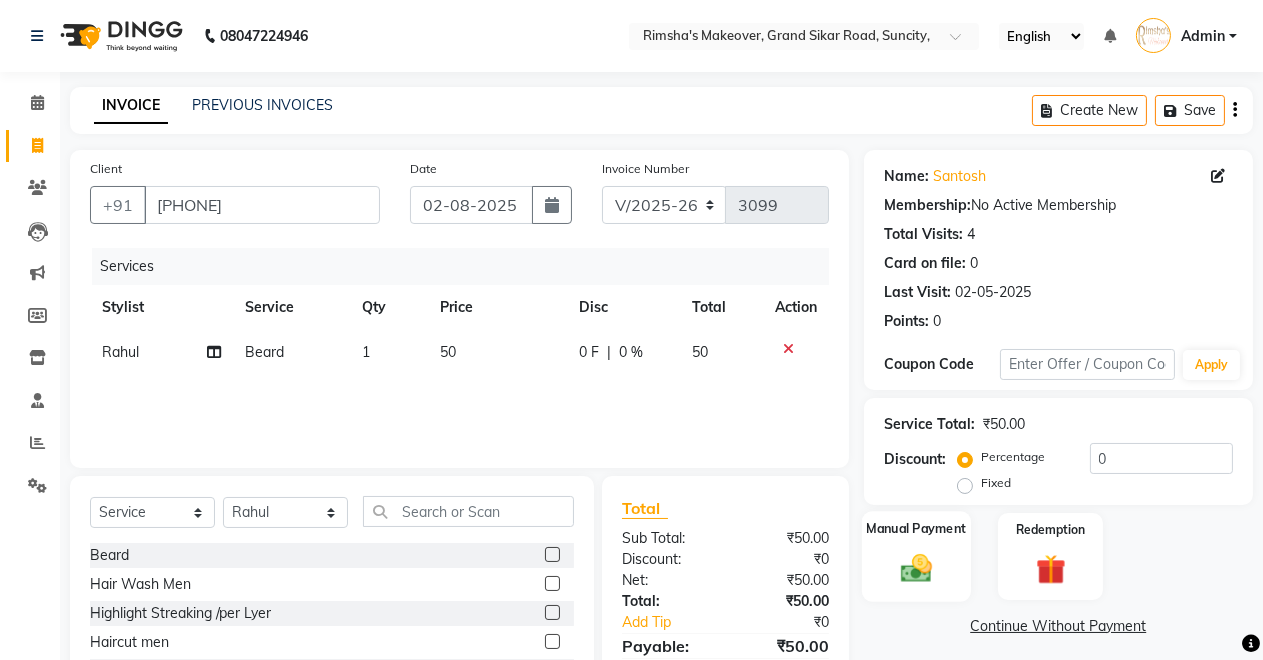 click 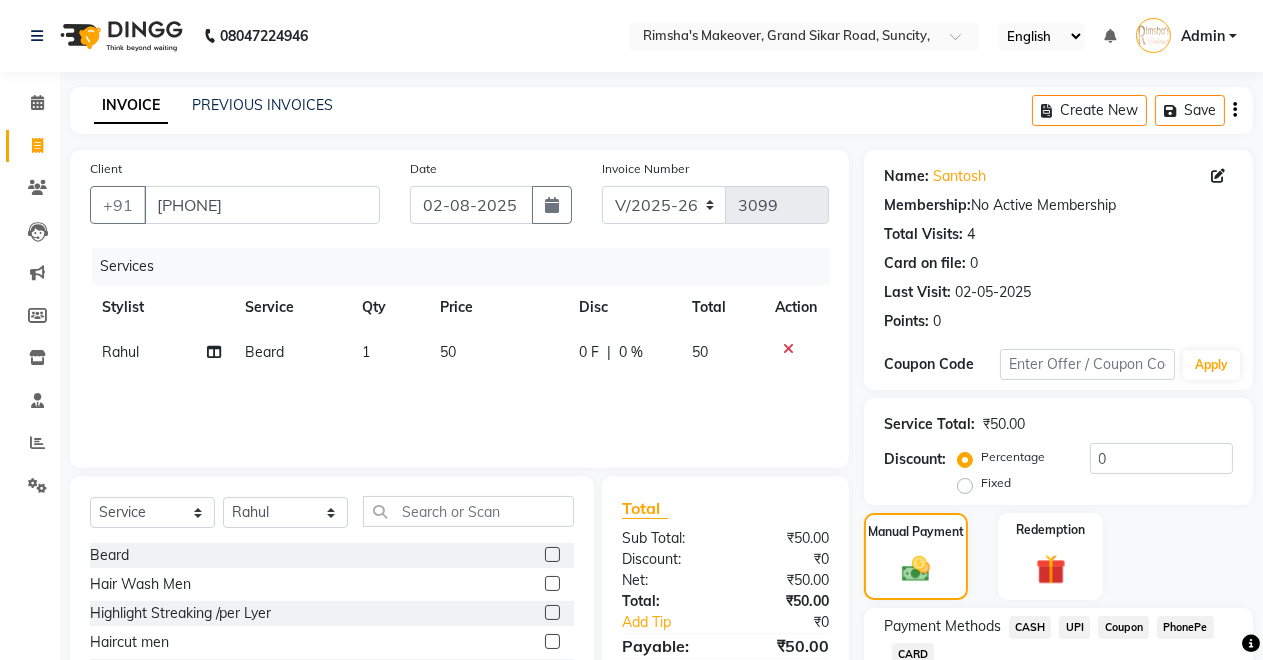 scroll, scrollTop: 141, scrollLeft: 0, axis: vertical 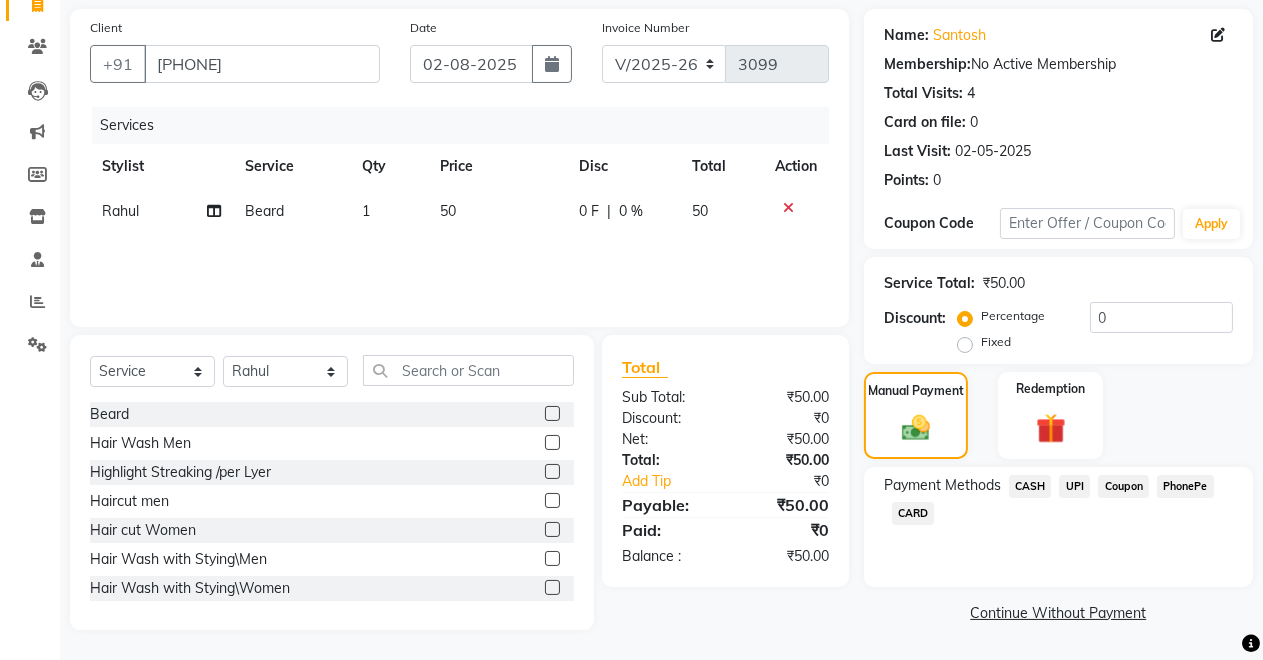 click on "CASH" 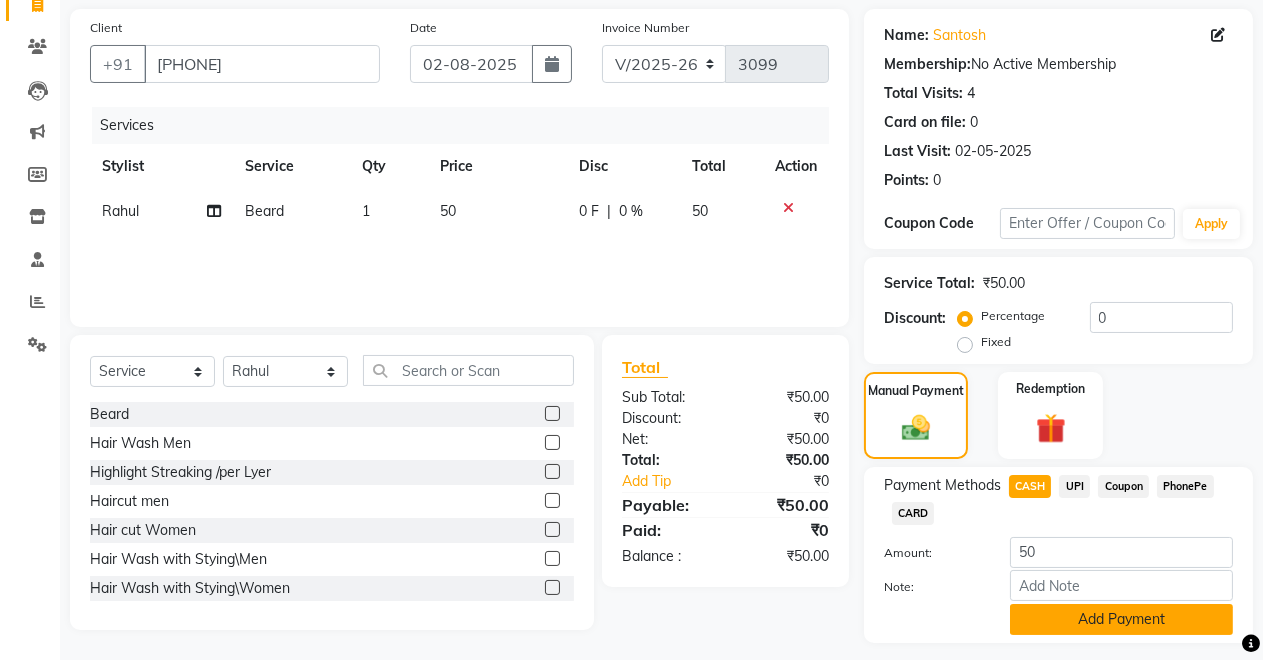 click on "Add Payment" 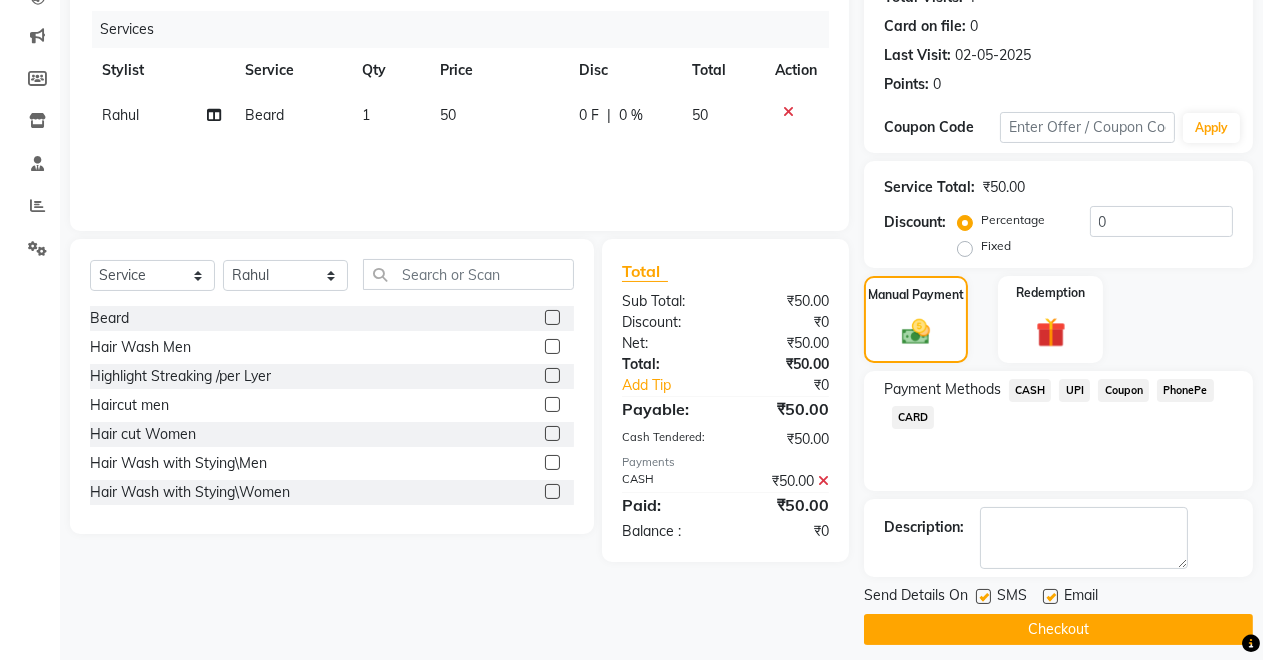 scroll, scrollTop: 251, scrollLeft: 0, axis: vertical 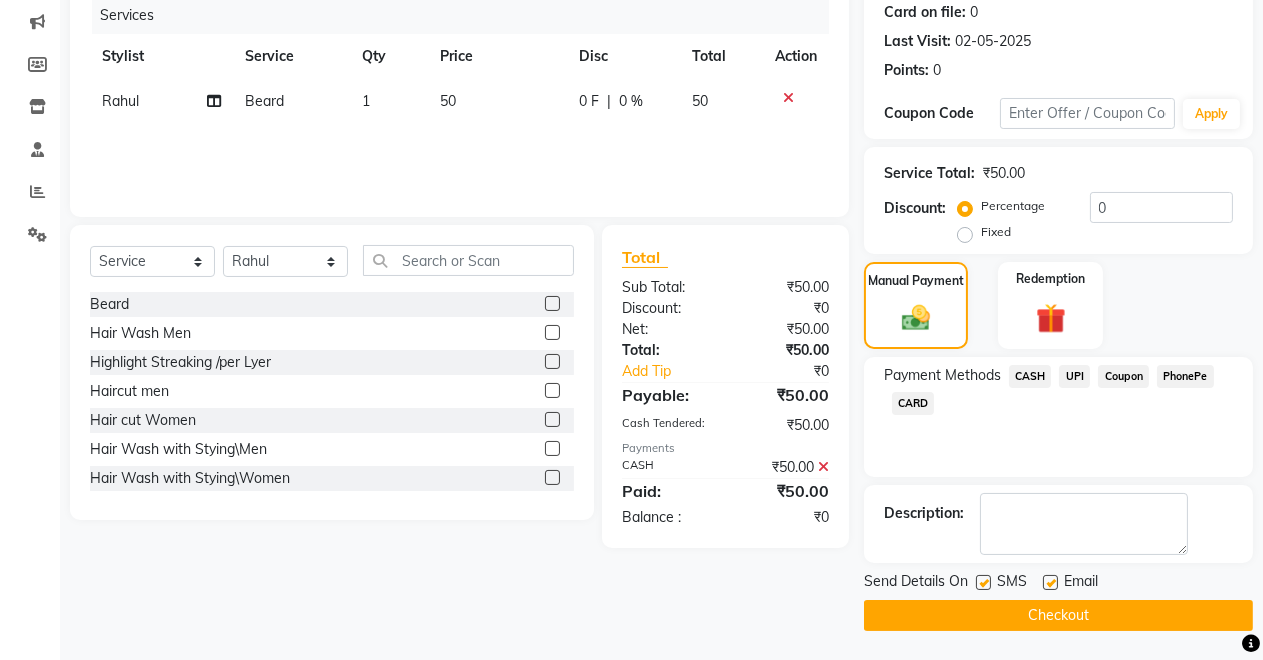click on "Checkout" 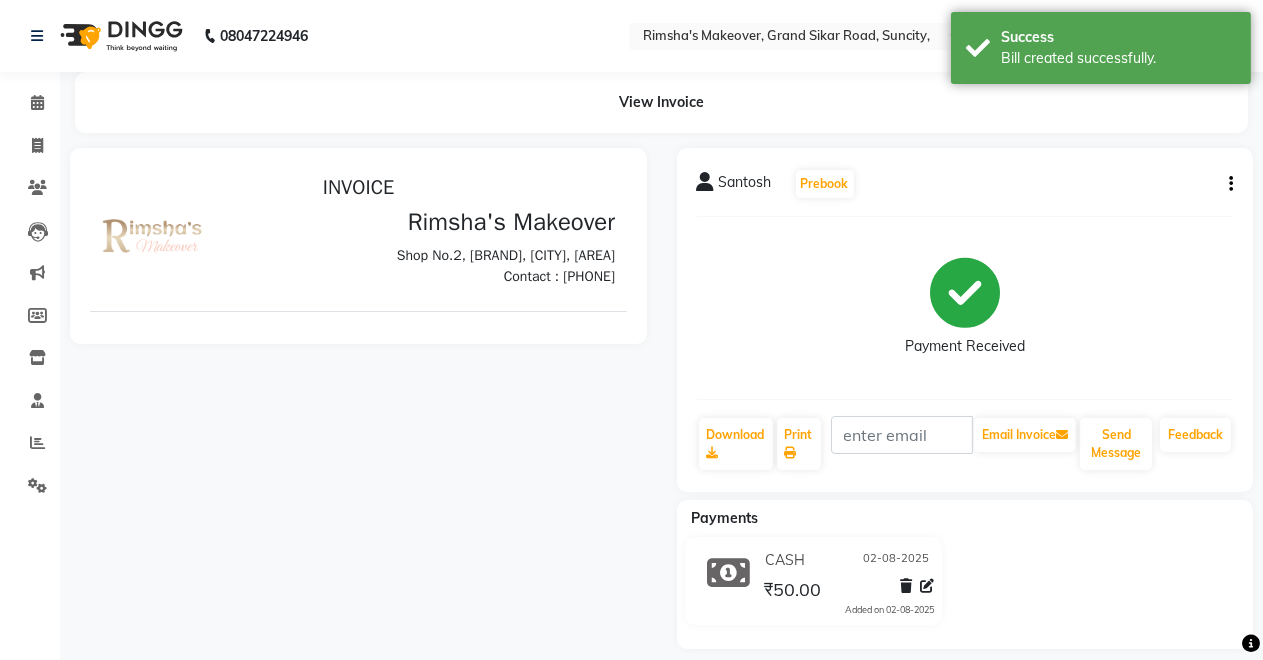 scroll, scrollTop: 0, scrollLeft: 0, axis: both 